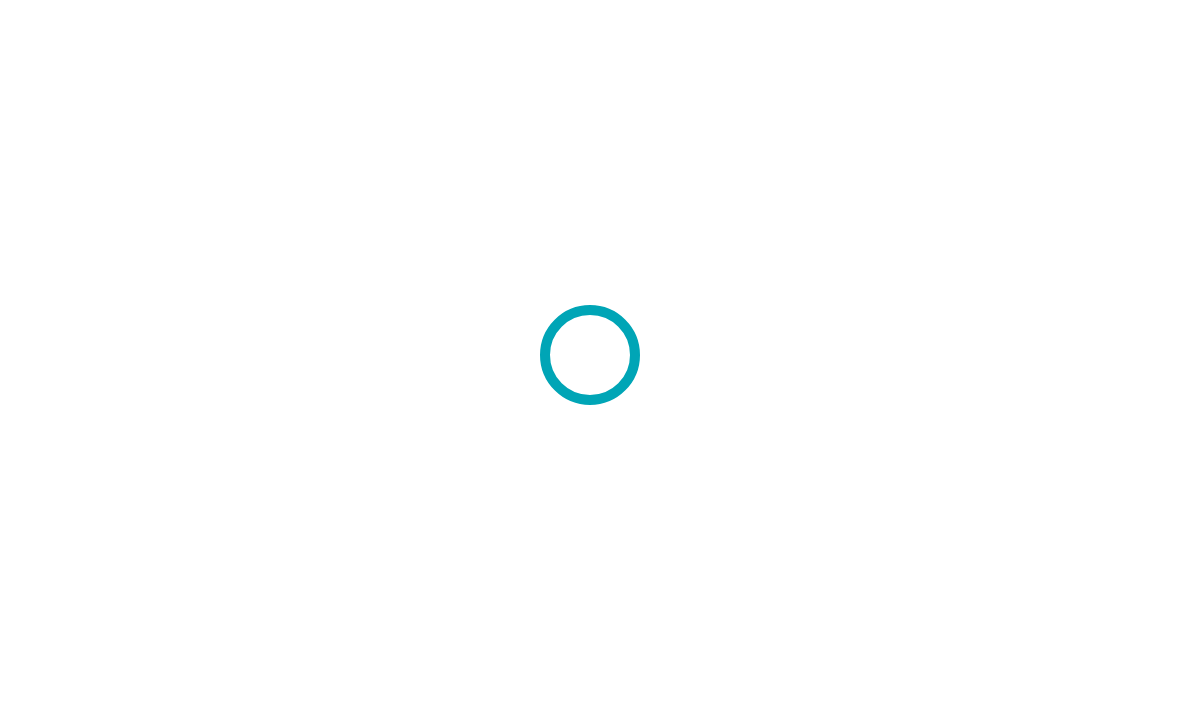 scroll, scrollTop: 0, scrollLeft: 0, axis: both 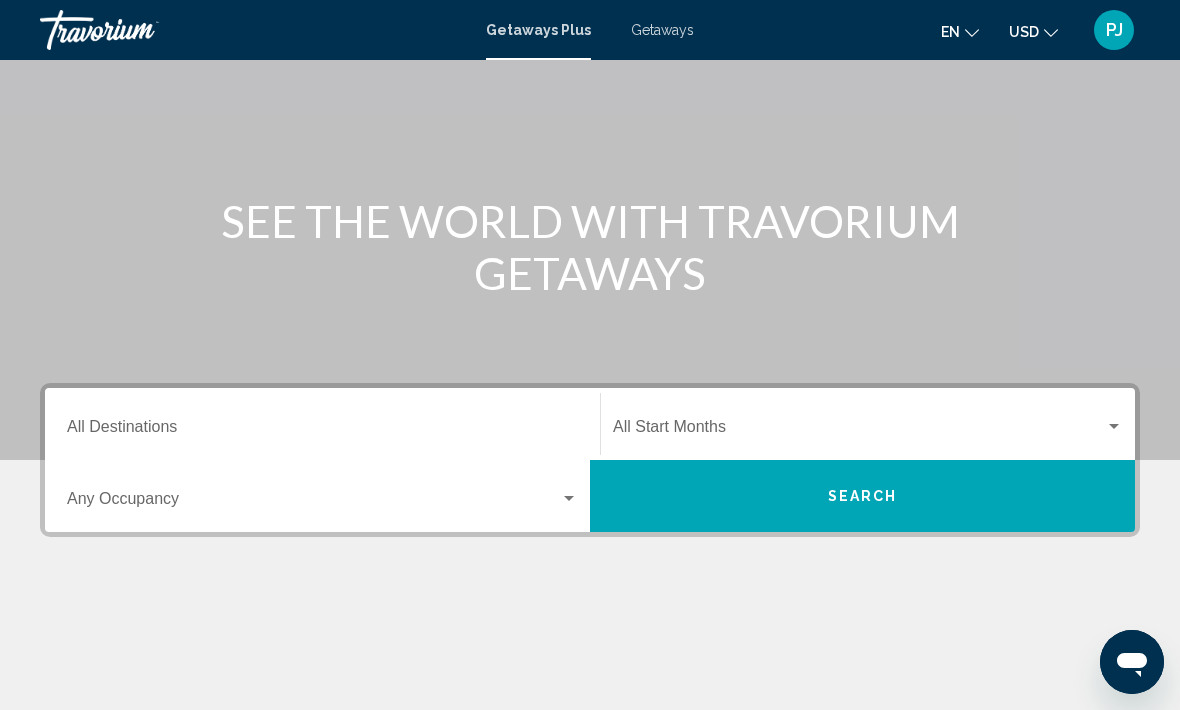 click at bounding box center (859, 431) 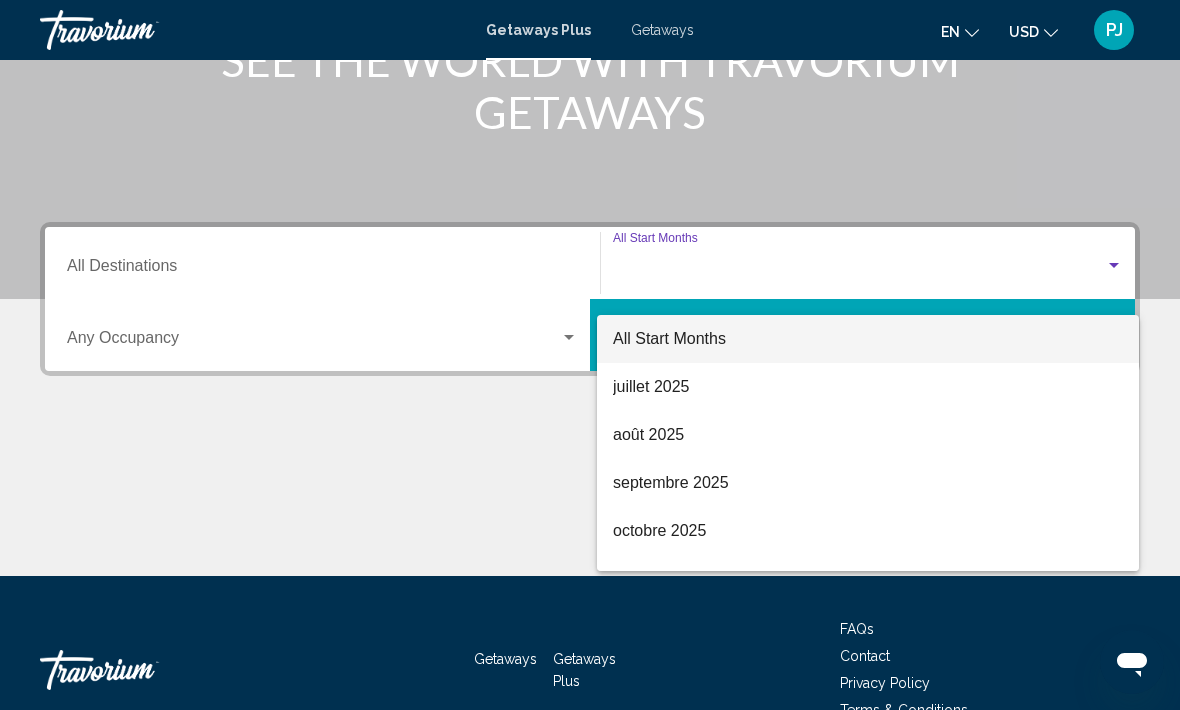 scroll, scrollTop: 346, scrollLeft: 0, axis: vertical 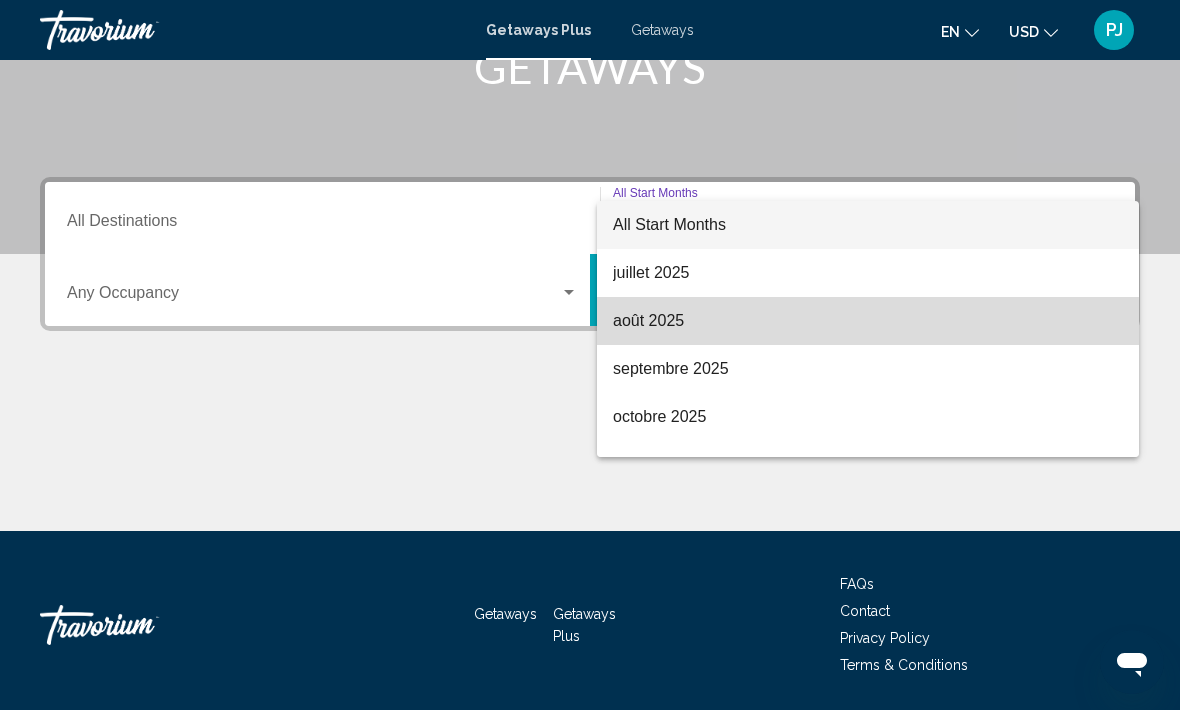 click on "août 2025" at bounding box center [868, 321] 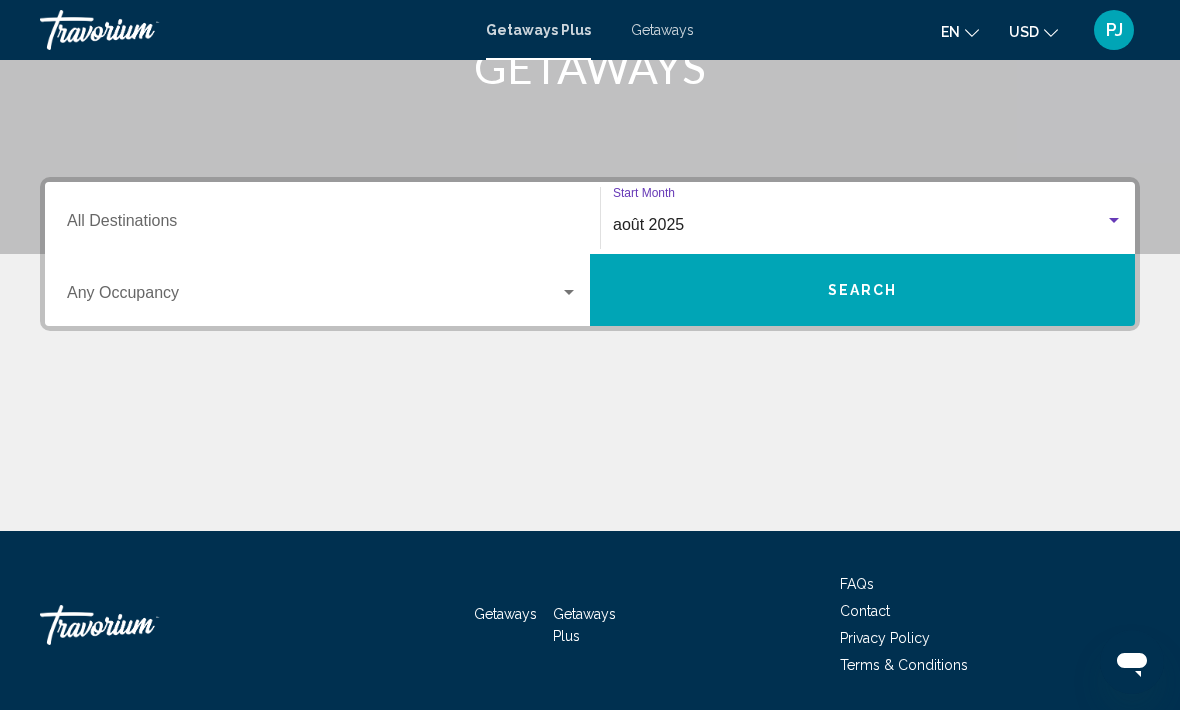 click on "Destination All Destinations" at bounding box center (322, 225) 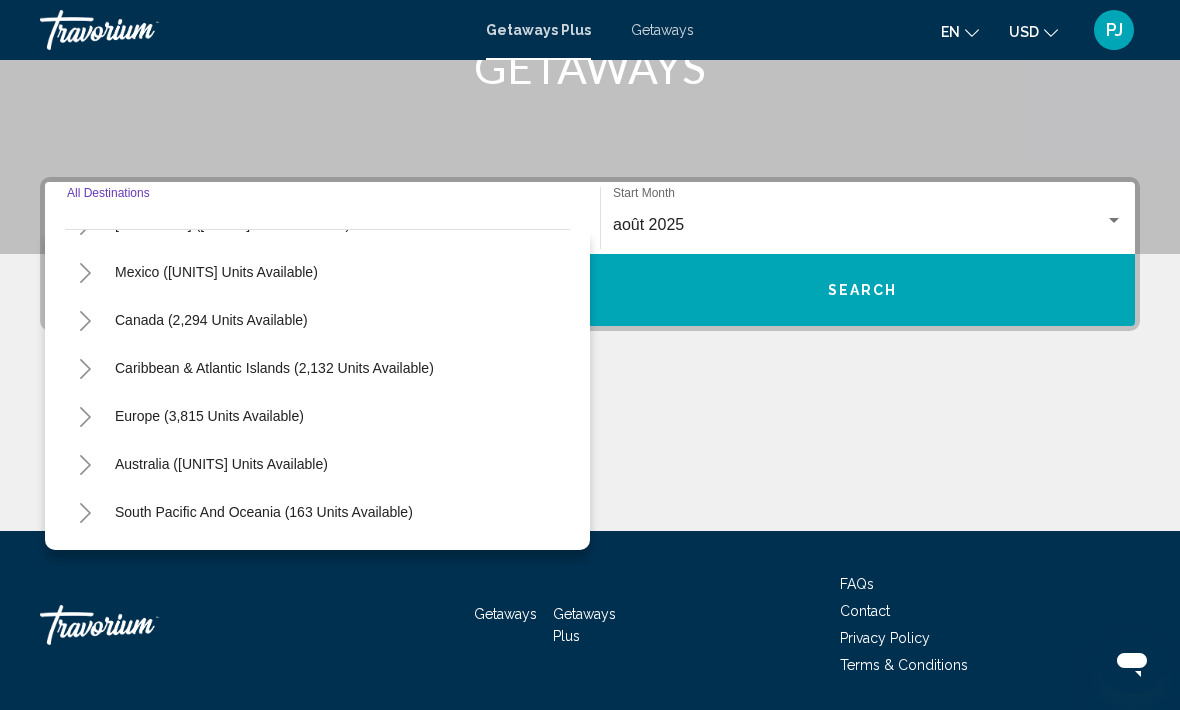 scroll, scrollTop: 95, scrollLeft: 0, axis: vertical 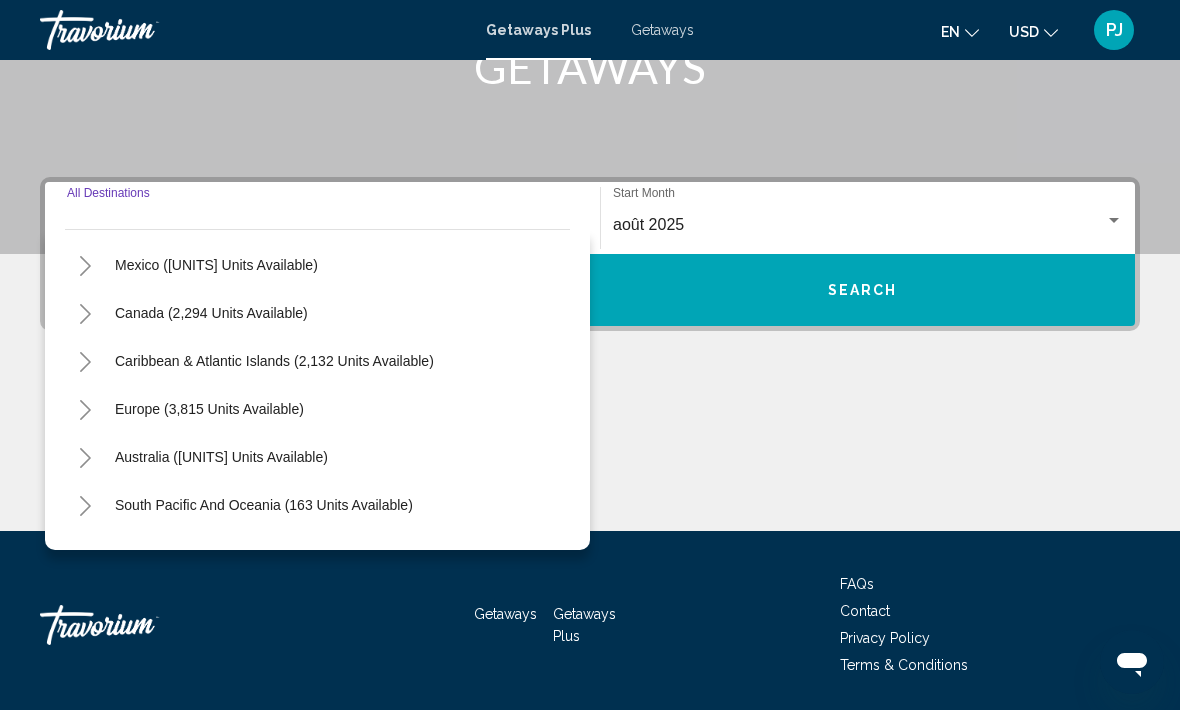 click at bounding box center (85, 410) 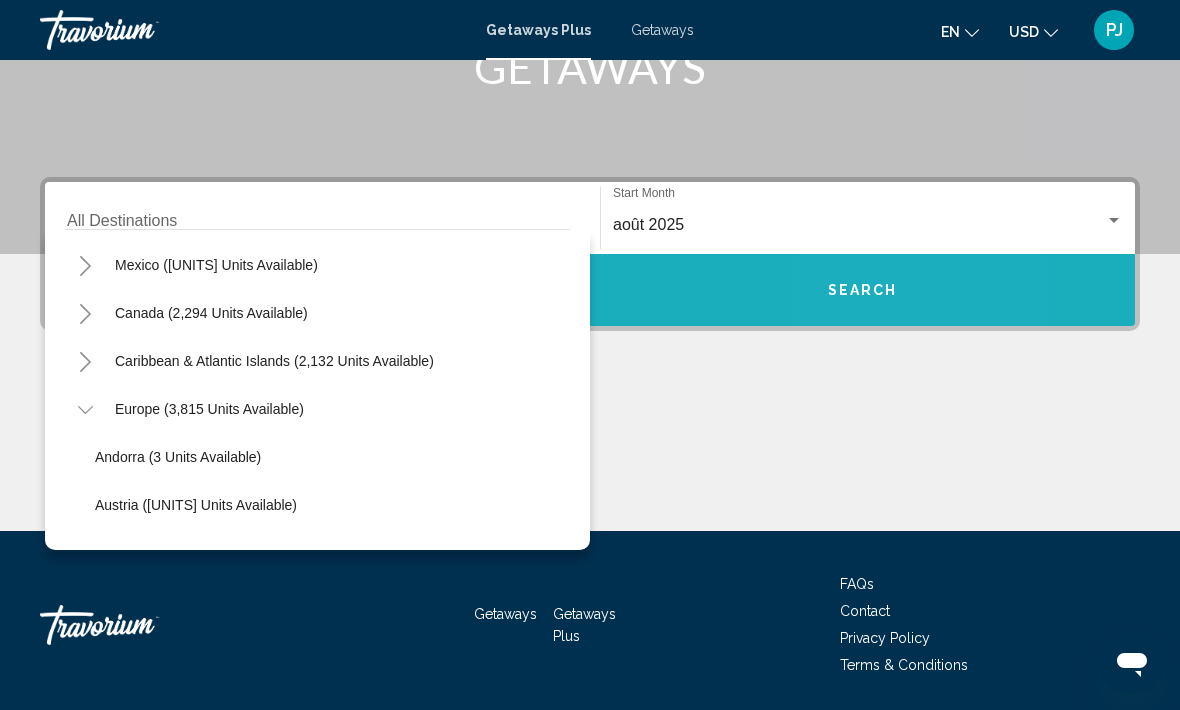 click on "Search" at bounding box center (863, 291) 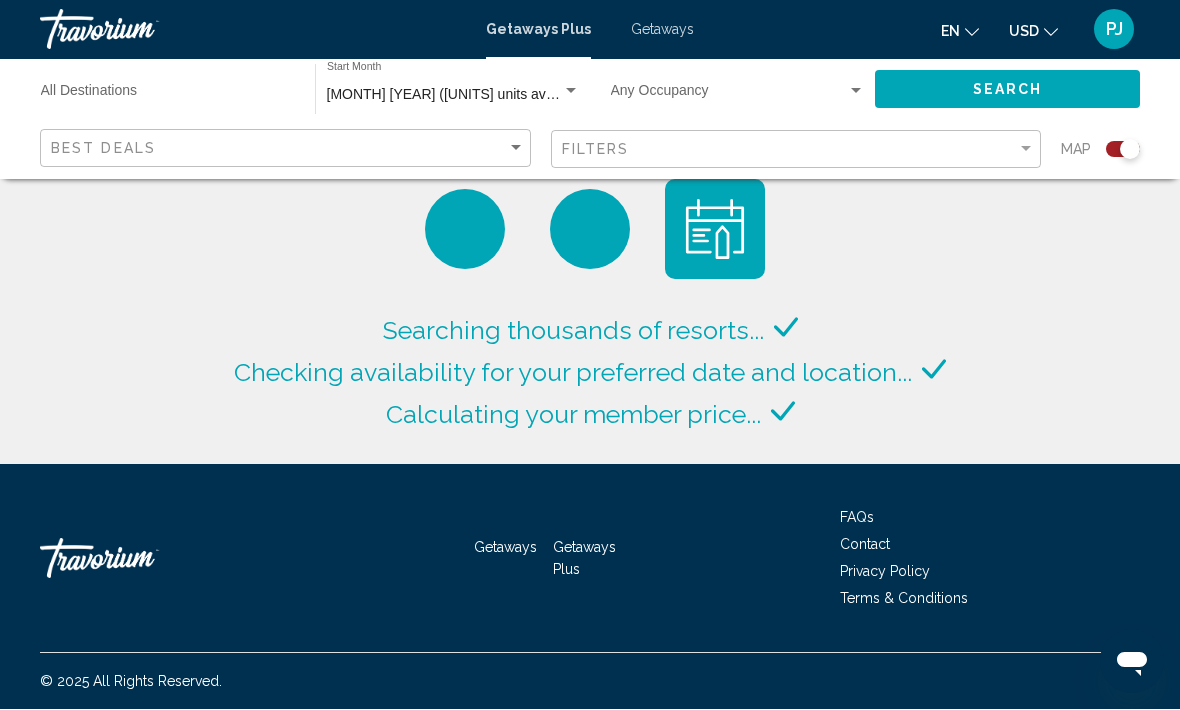 scroll, scrollTop: 1, scrollLeft: 0, axis: vertical 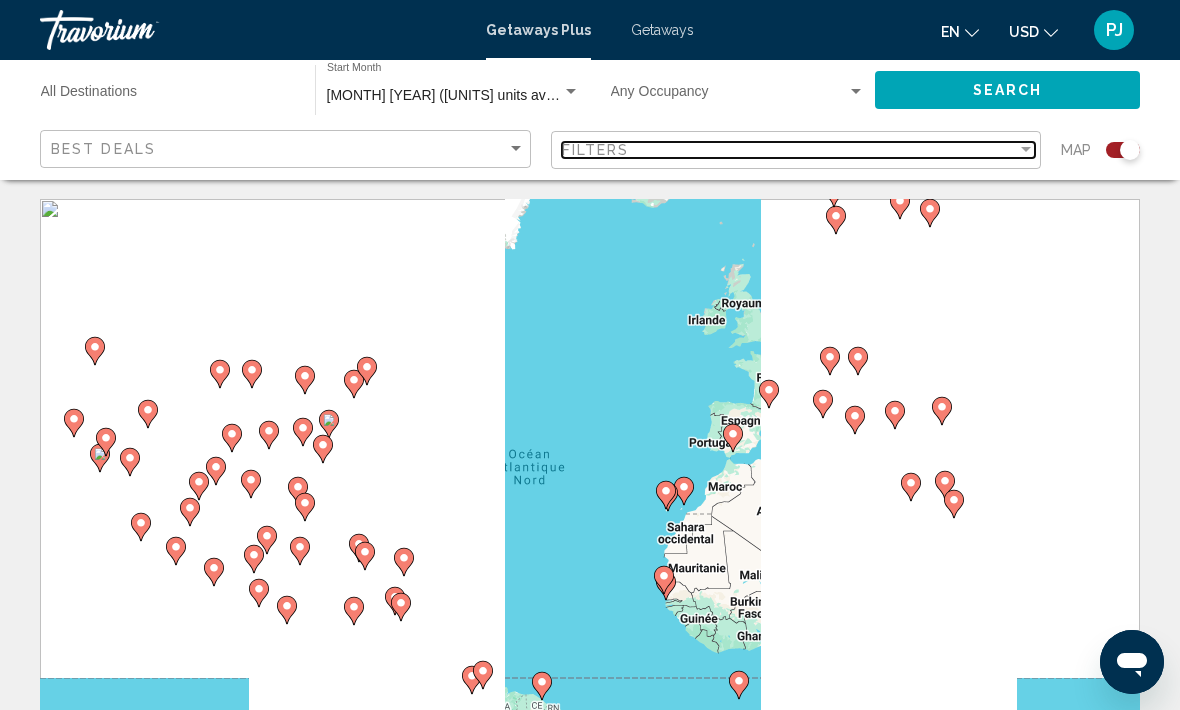 click on "Filters" at bounding box center (790, 150) 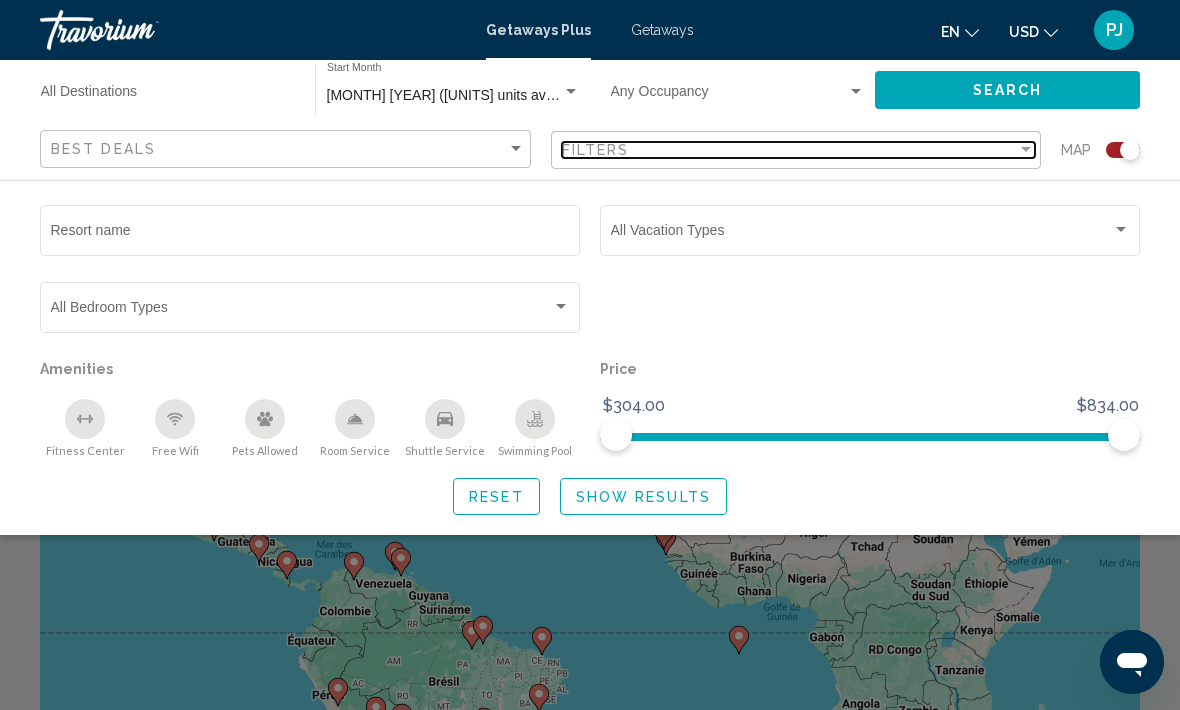 scroll, scrollTop: 42, scrollLeft: 0, axis: vertical 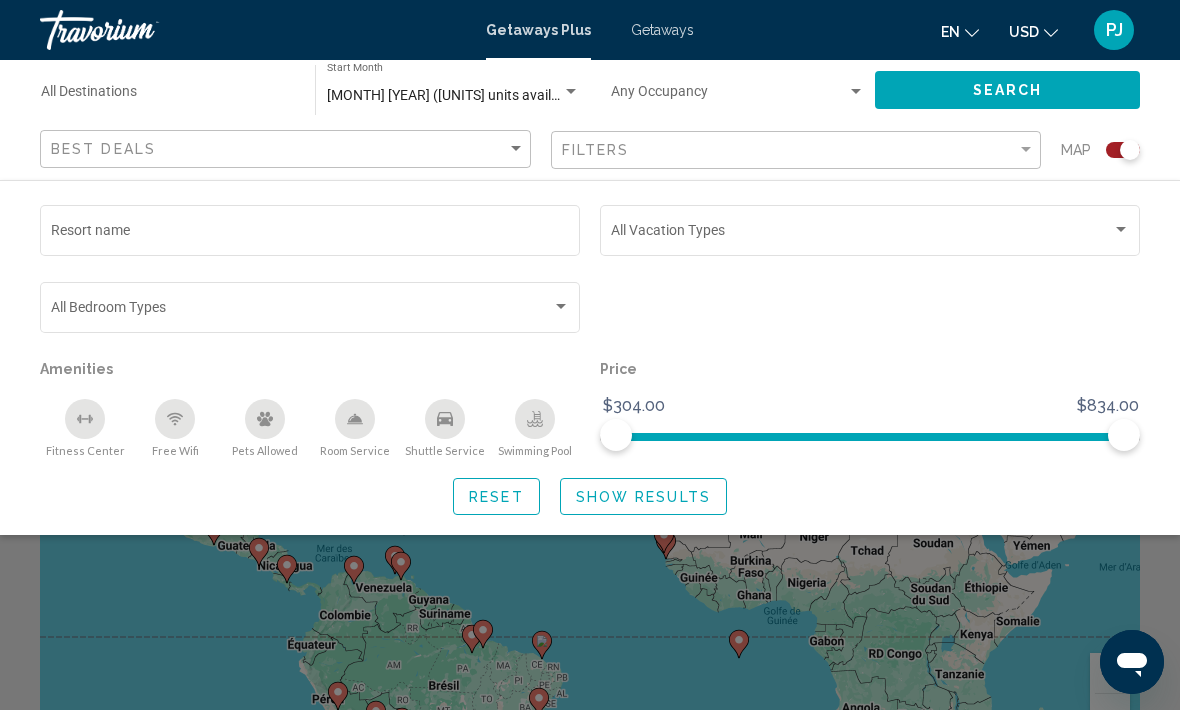 click at bounding box center [535, 419] 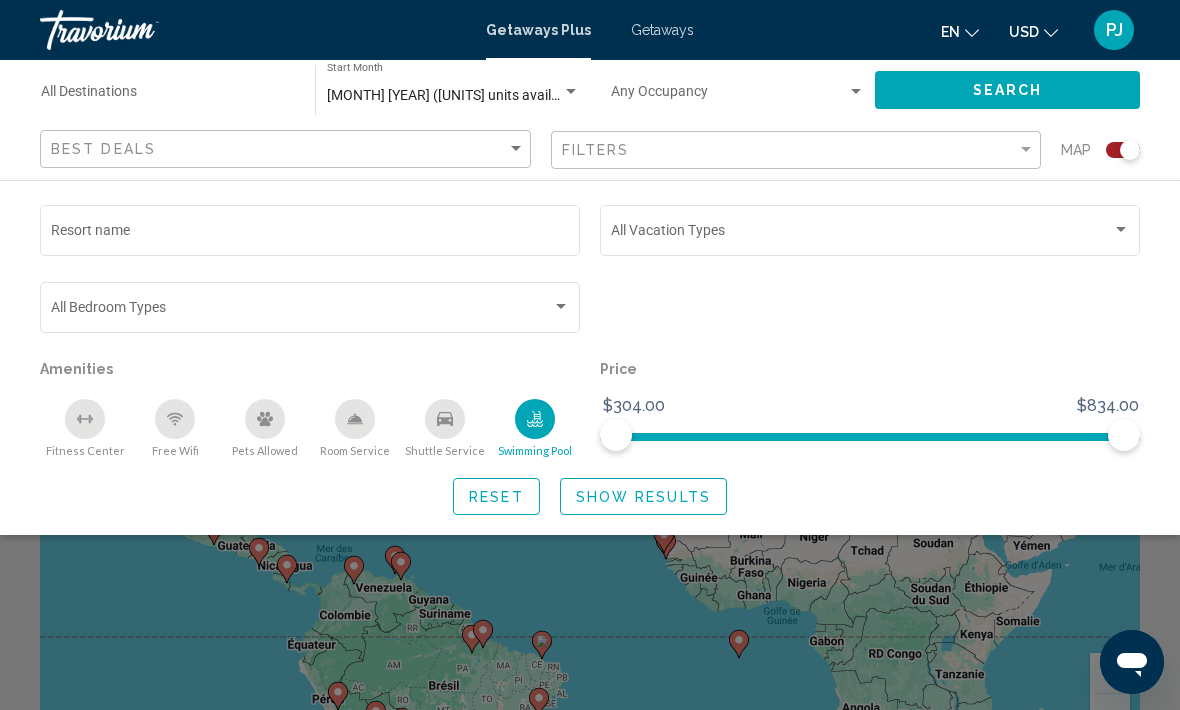click on "Show Results" at bounding box center [643, 497] 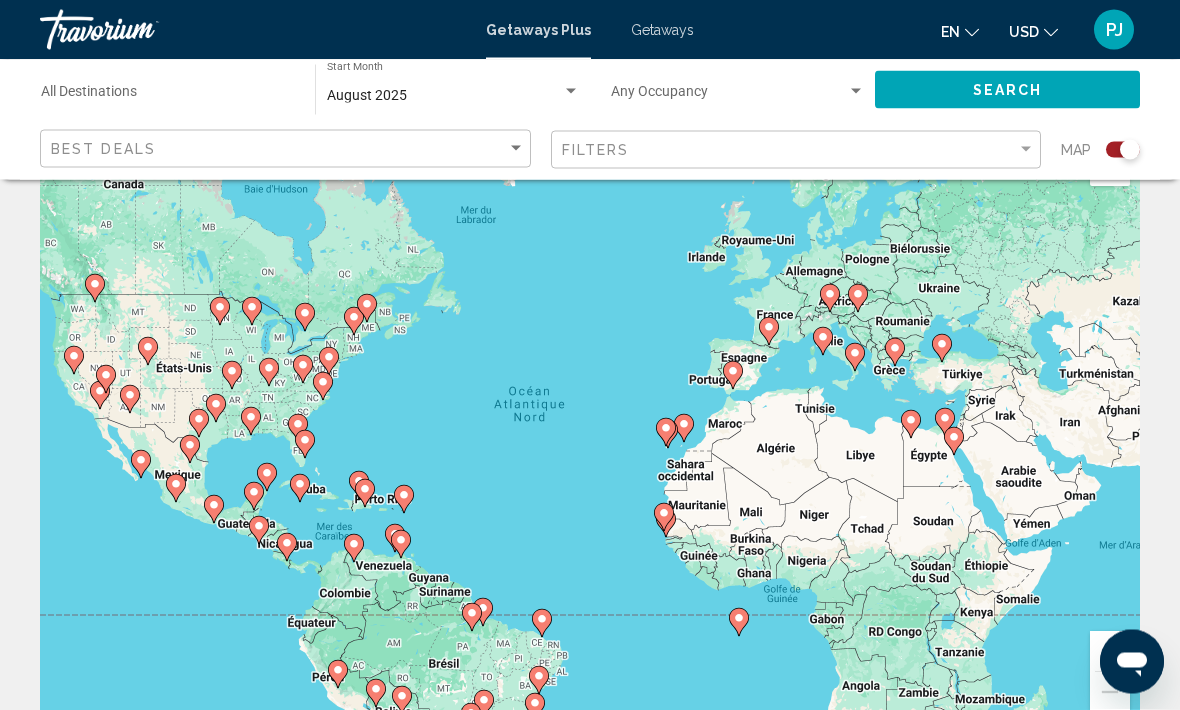 scroll, scrollTop: 0, scrollLeft: 0, axis: both 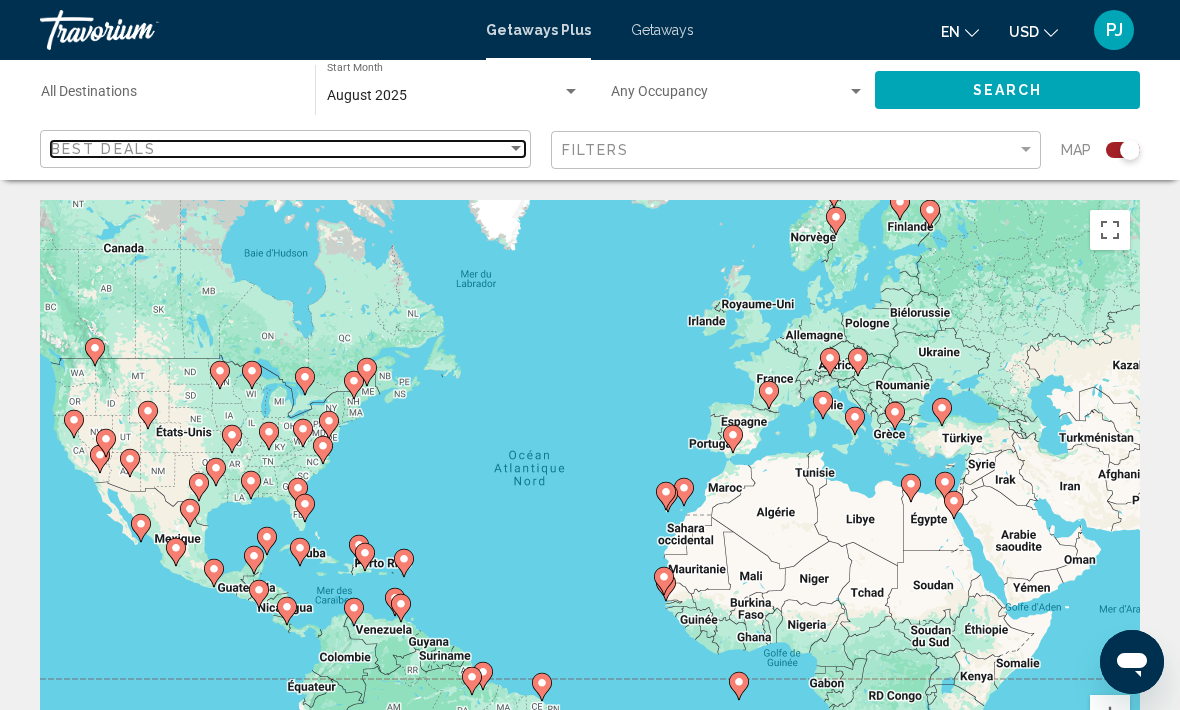 click on "Best Deals" at bounding box center (279, 149) 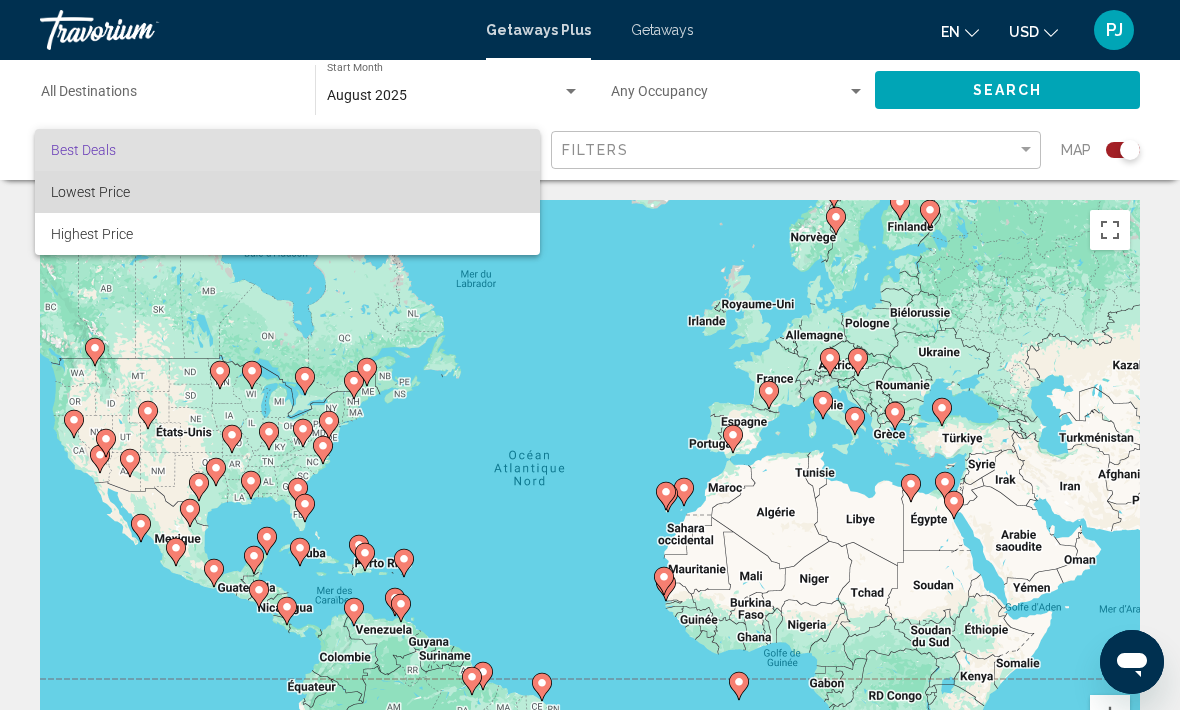 click on "Lowest Price" at bounding box center (287, 192) 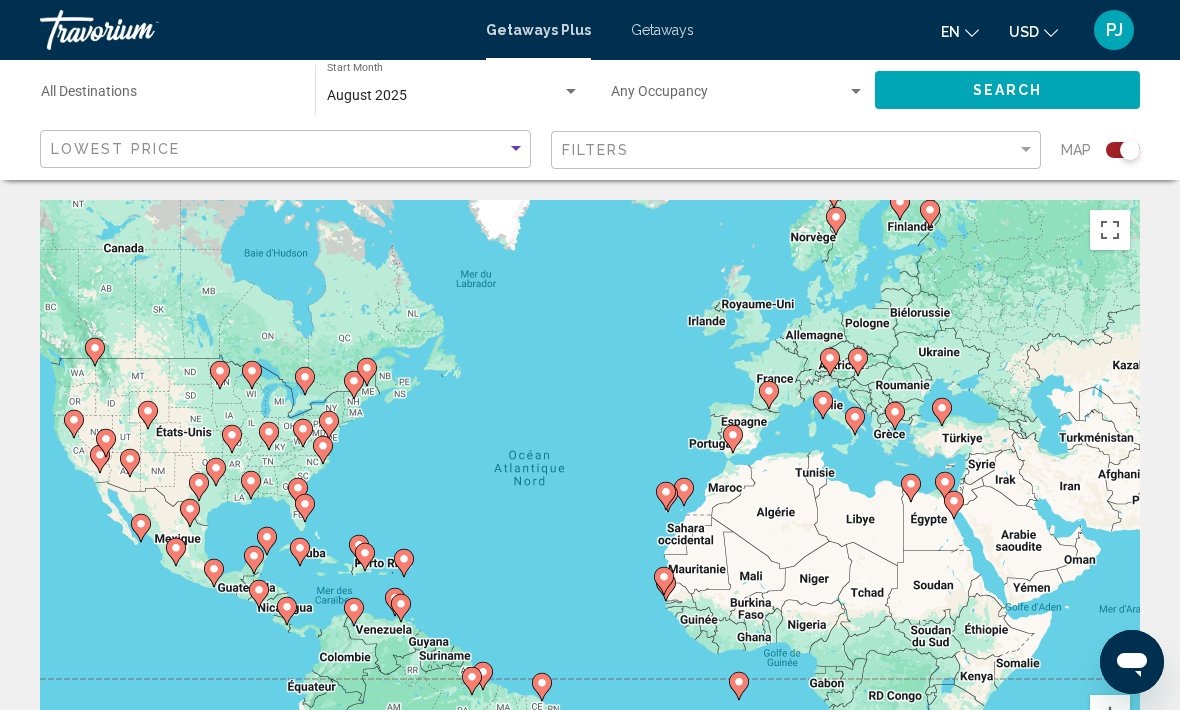 click on "Search" at bounding box center [1017, 90] 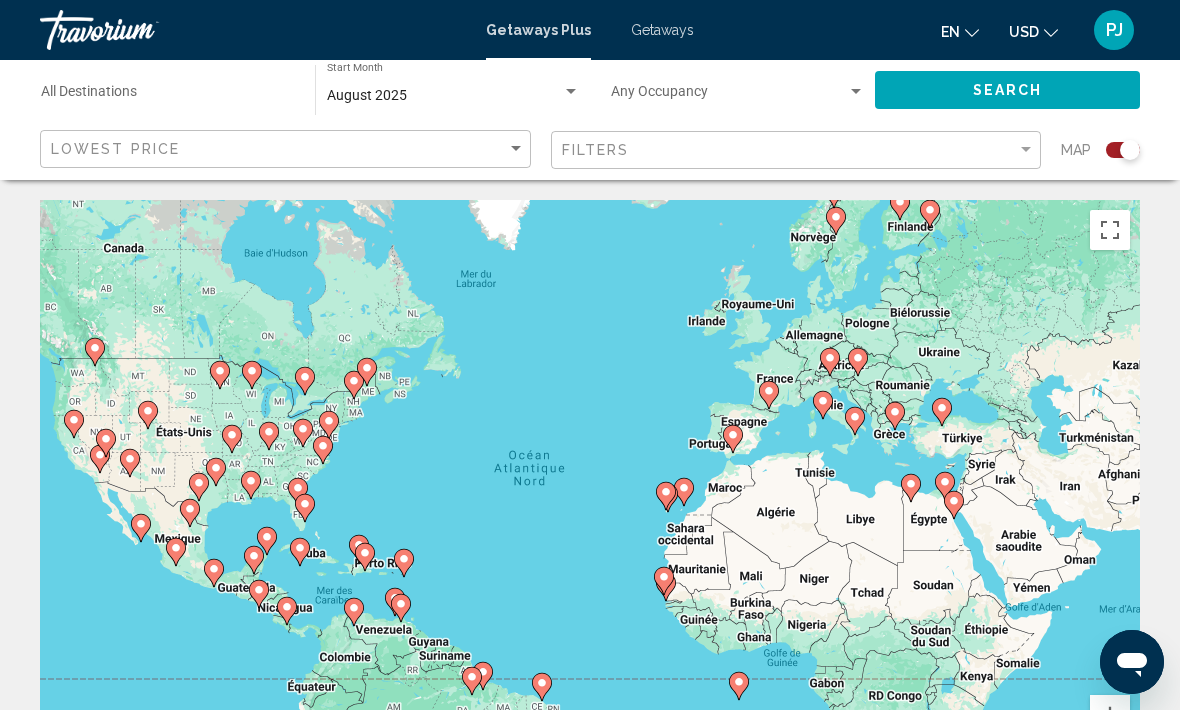 click on "USD" at bounding box center (1024, 32) 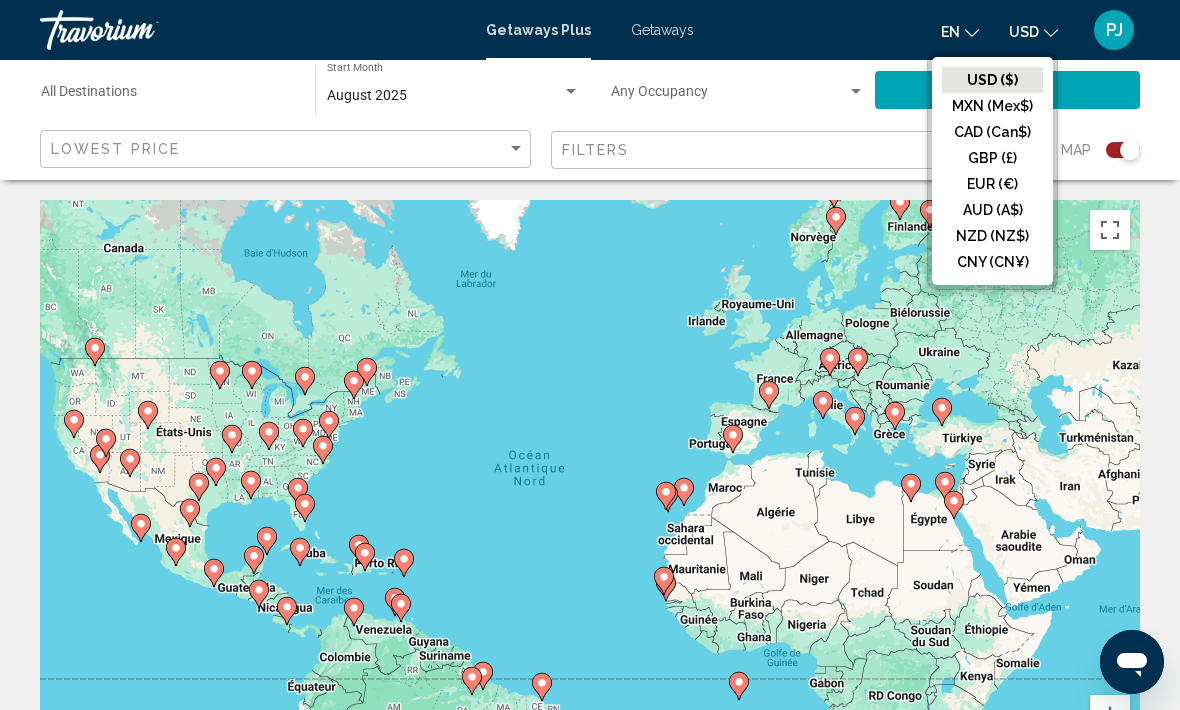 click on "EUR (€)" at bounding box center [992, 80] 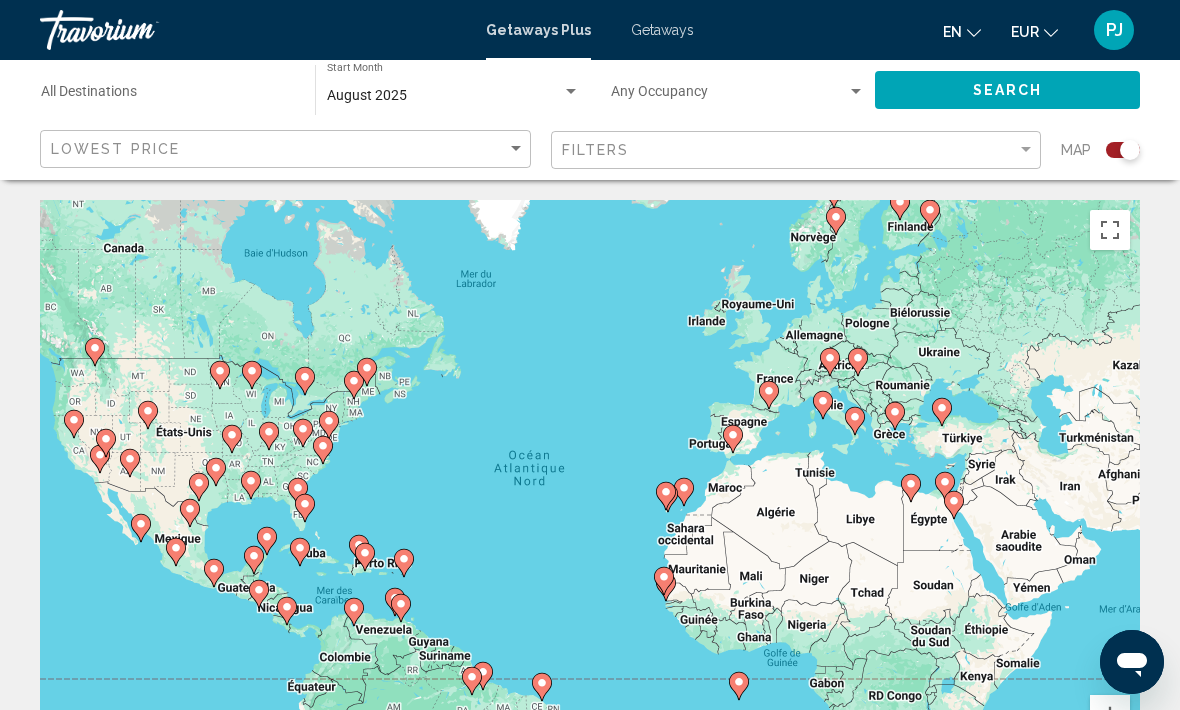click on "Search" at bounding box center [1007, 89] 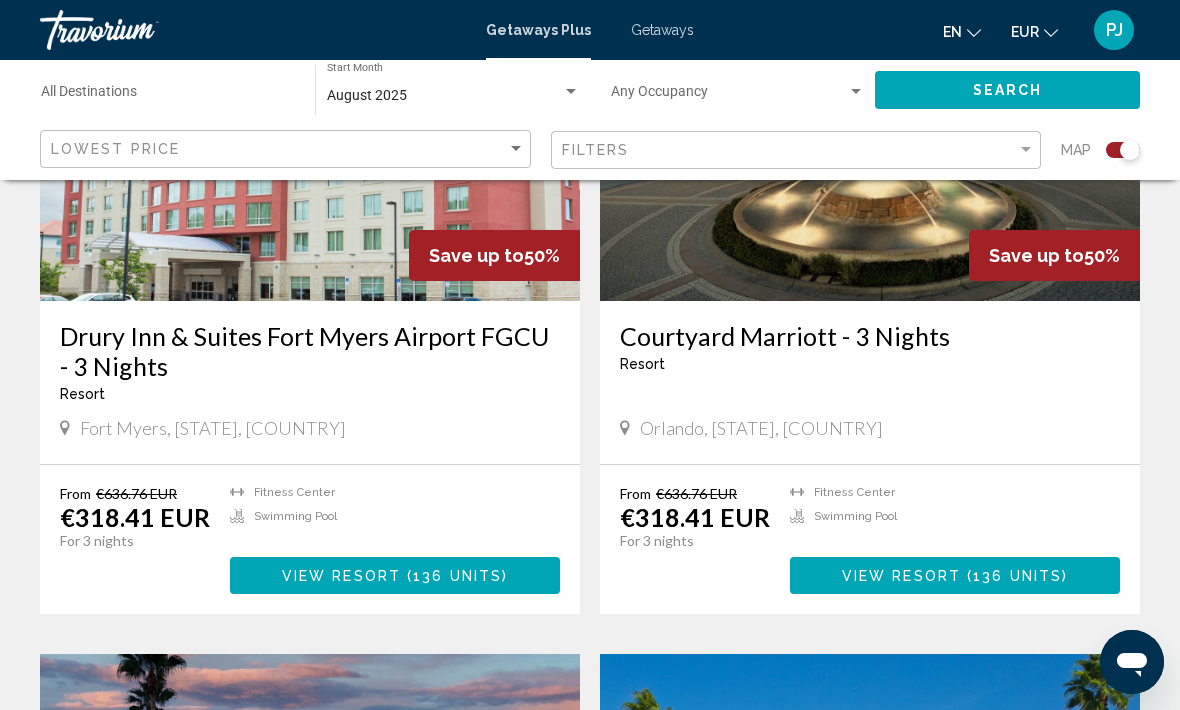 scroll, scrollTop: 2881, scrollLeft: 0, axis: vertical 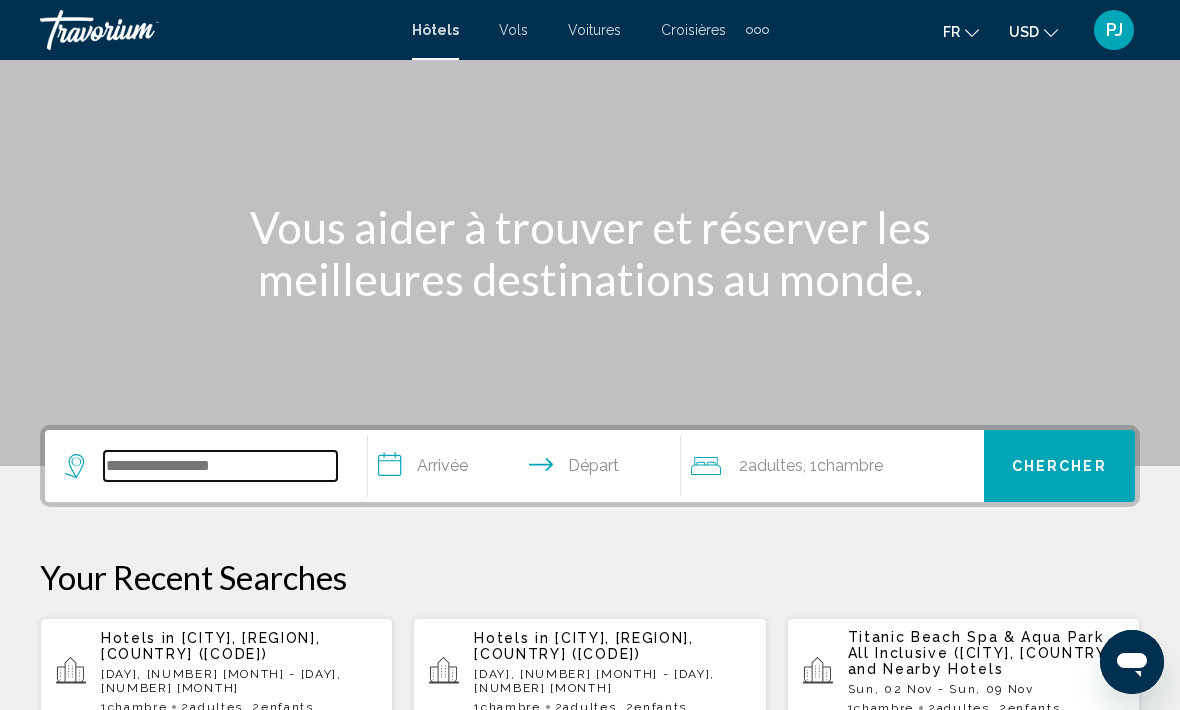 click at bounding box center (220, 466) 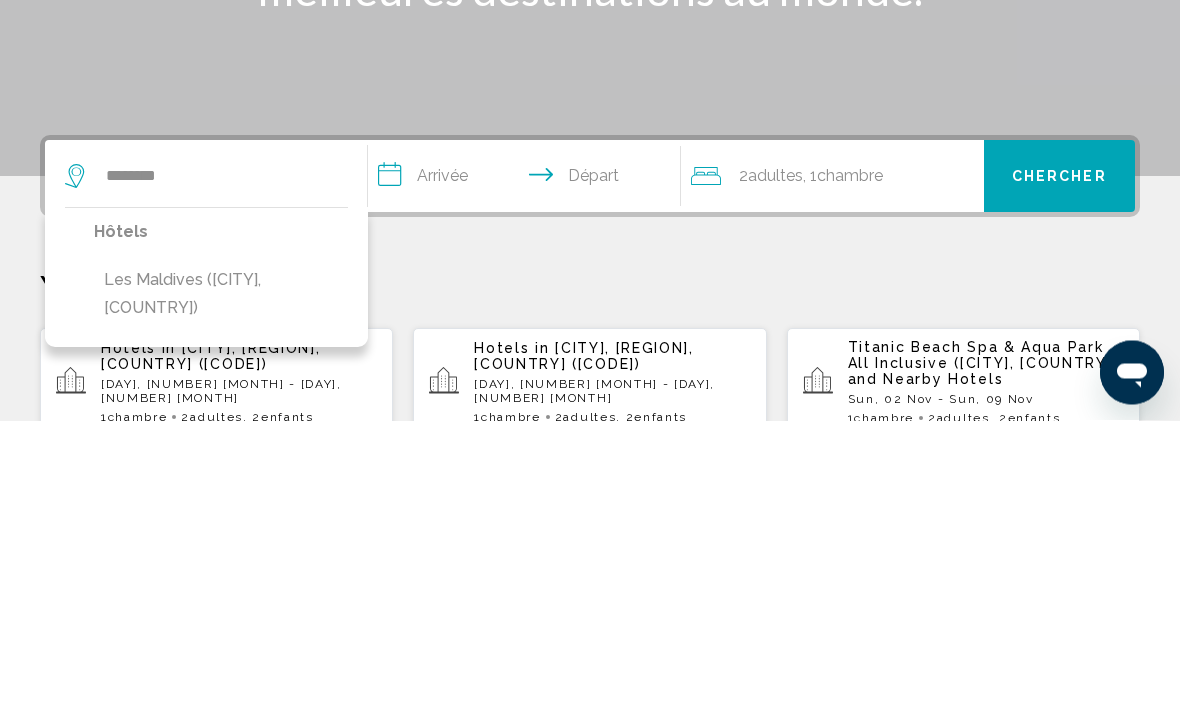 click on "Les Maldives ([CITY], [COUNTRY])" at bounding box center [221, 584] 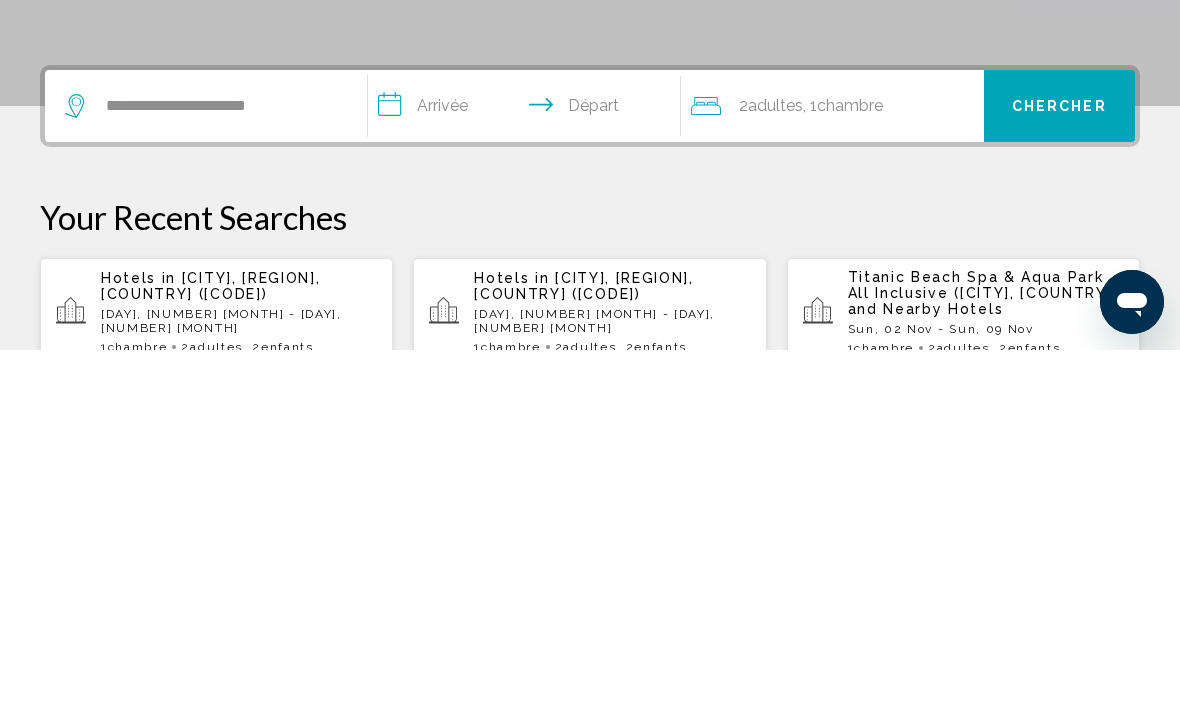click on "**********" at bounding box center [528, 469] 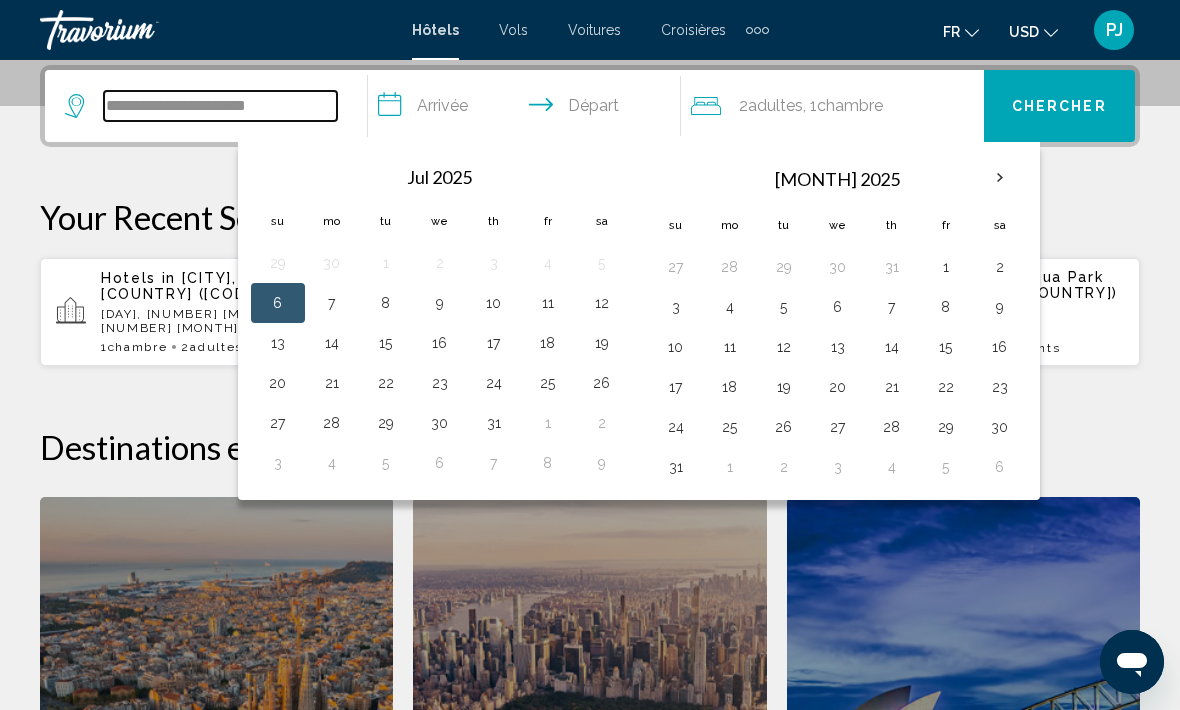 click on "**********" at bounding box center [220, 106] 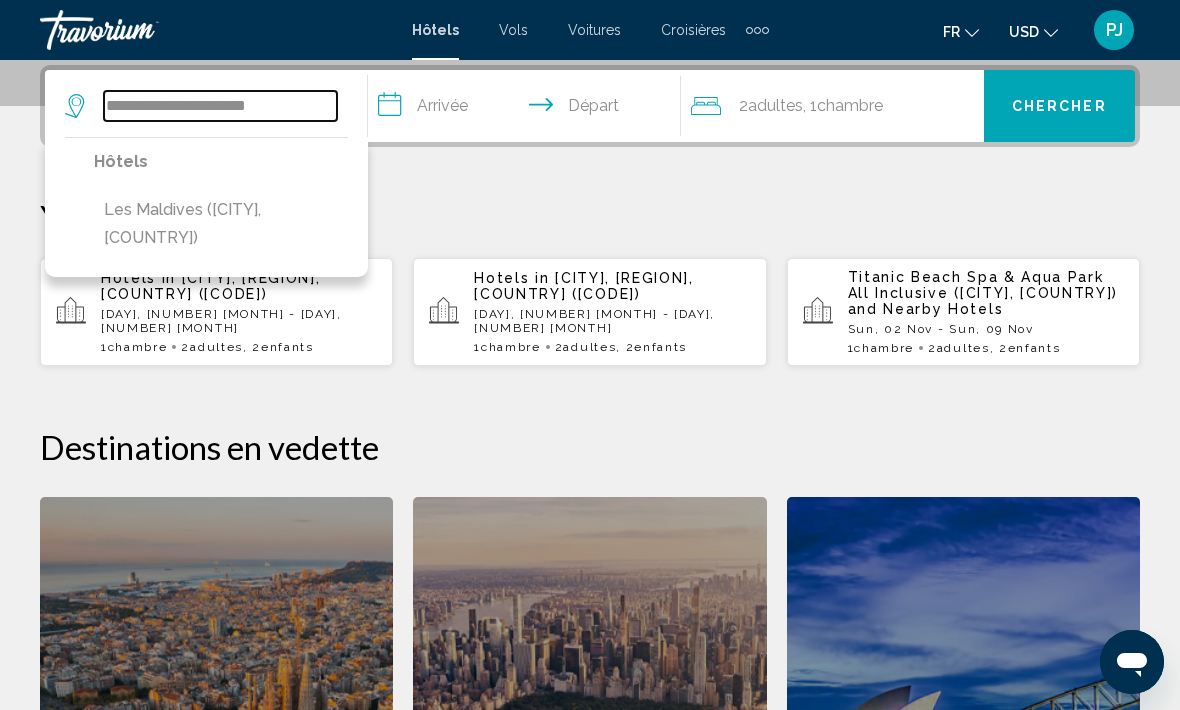 click on "**********" at bounding box center (220, 106) 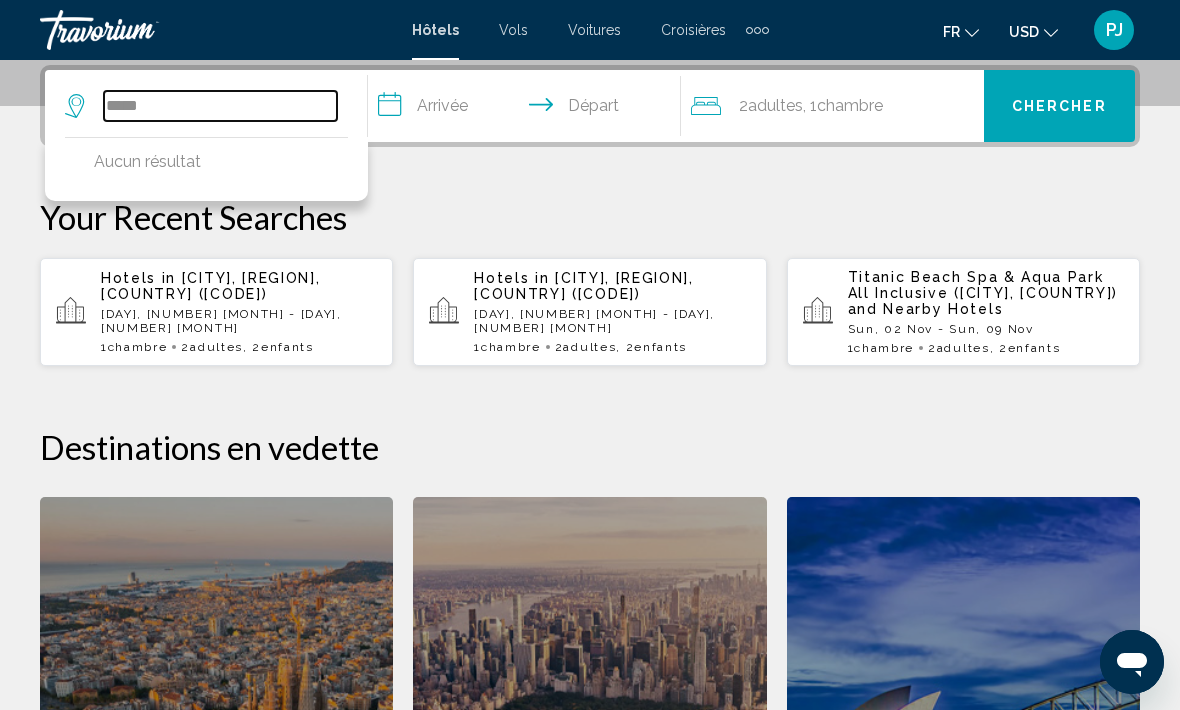 type on "****" 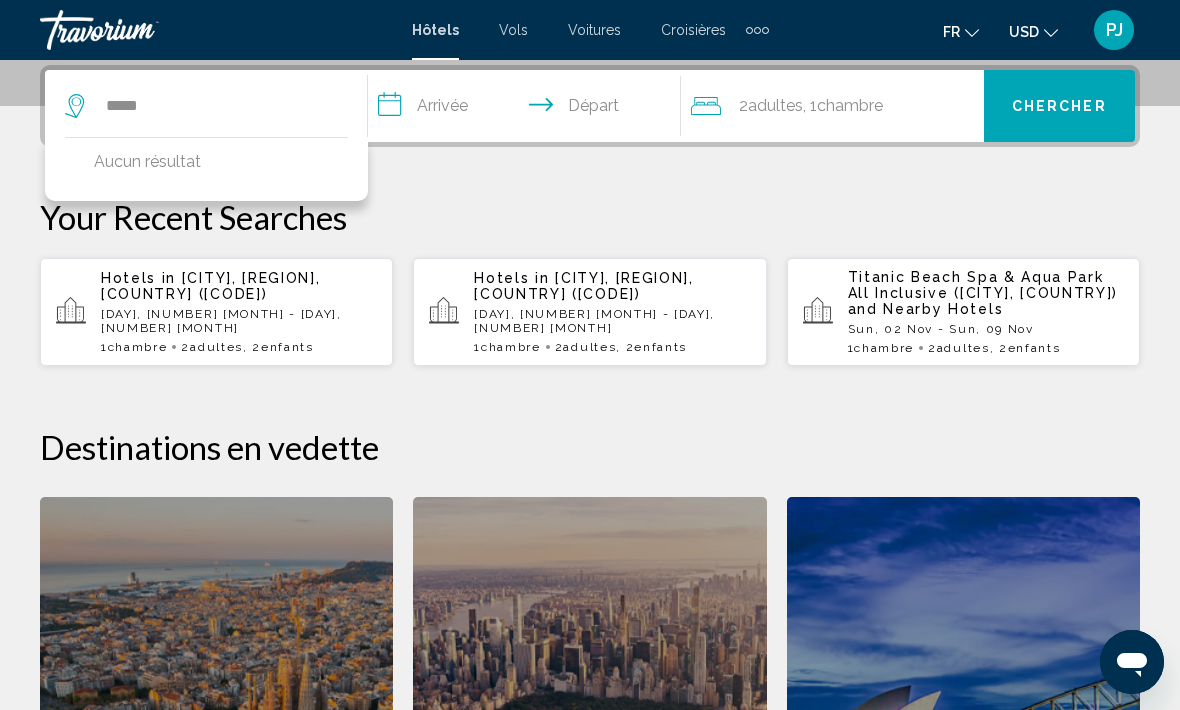 click on "**********" at bounding box center (590, 523) 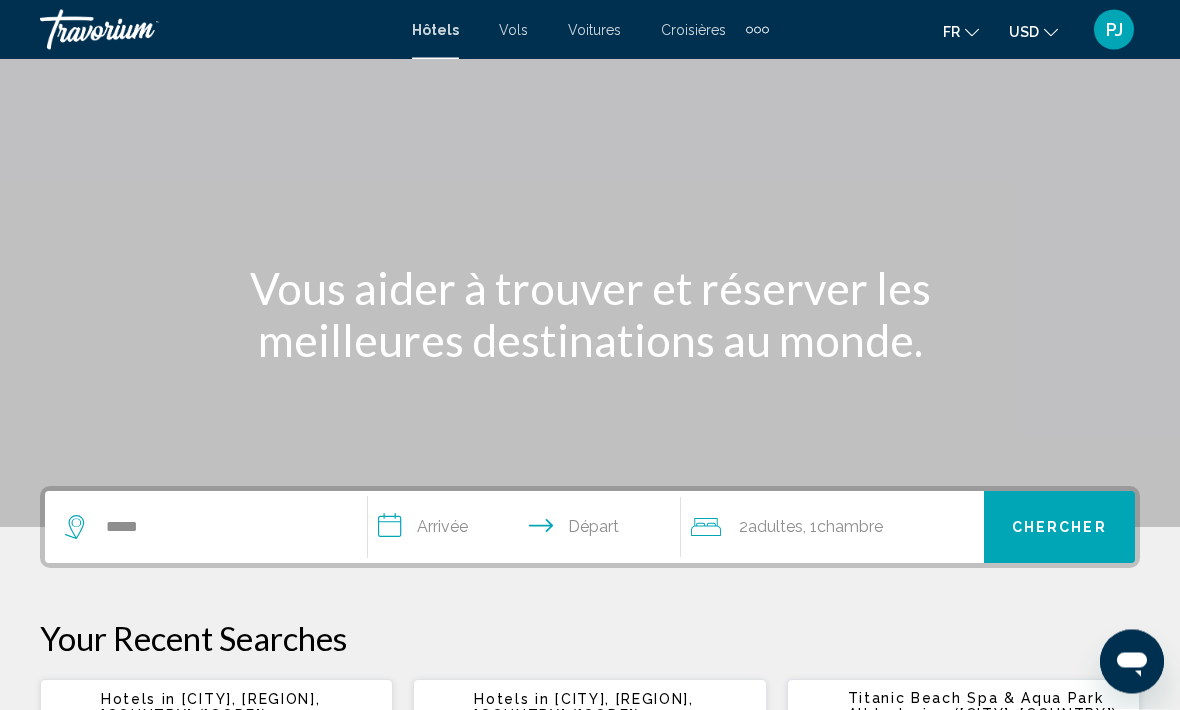 scroll, scrollTop: 0, scrollLeft: 0, axis: both 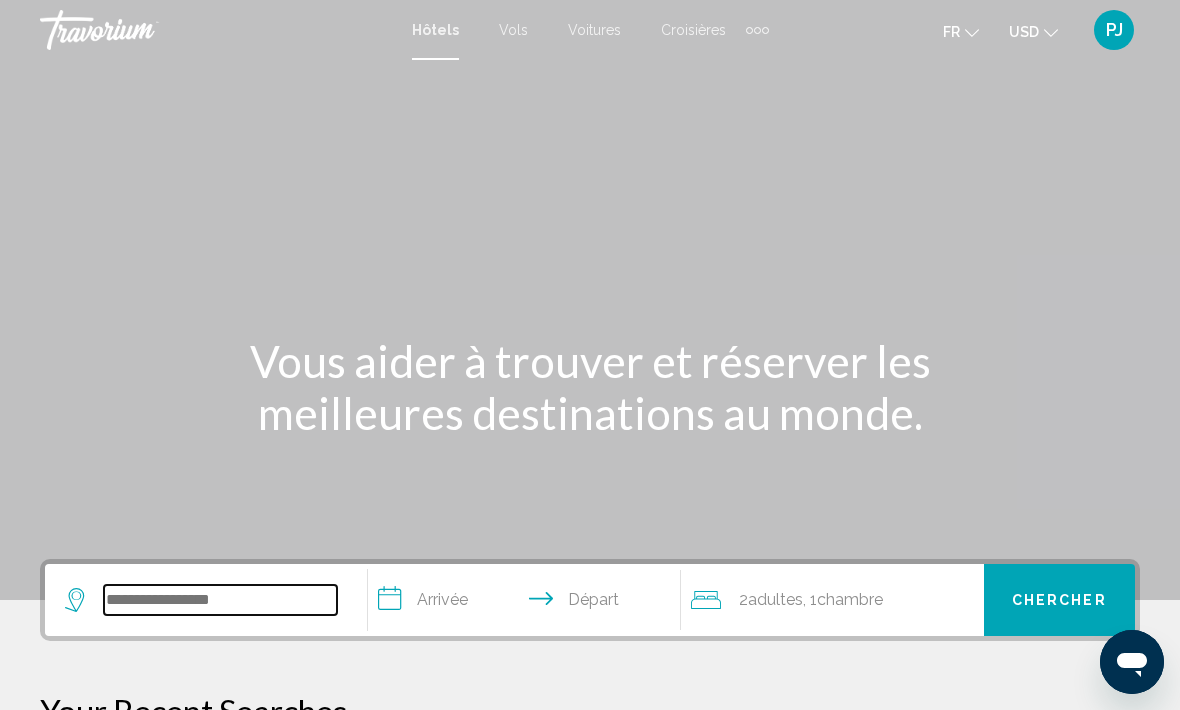 click at bounding box center [220, 600] 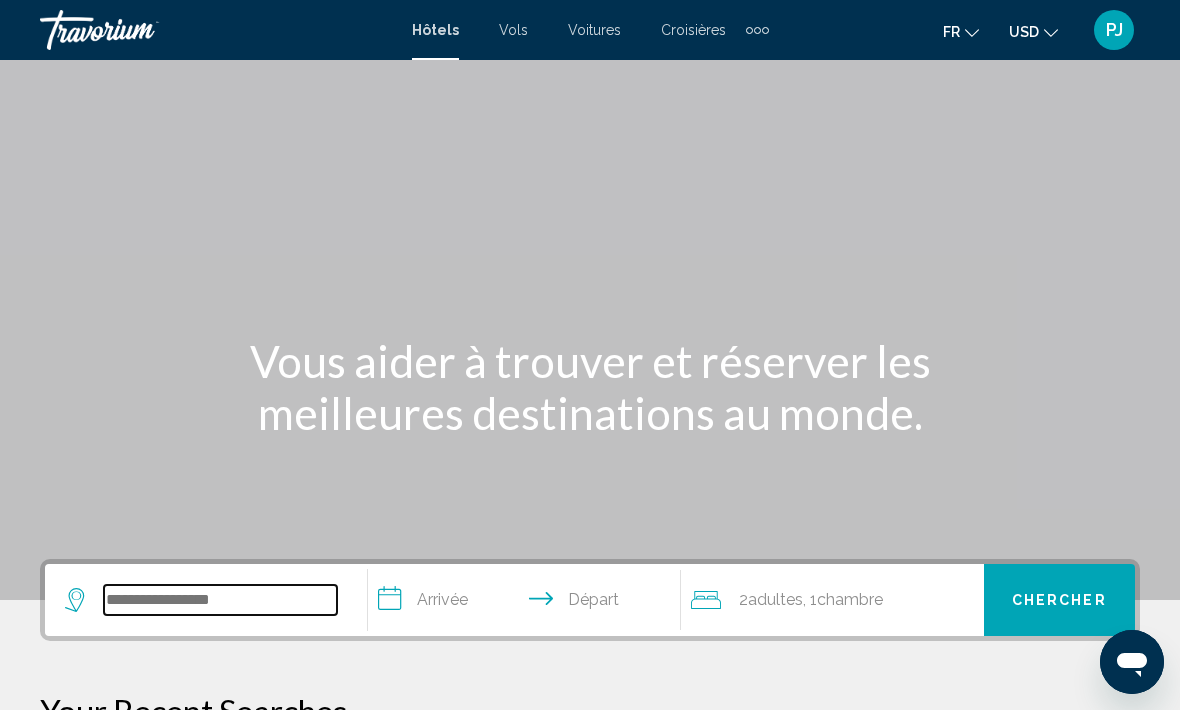 scroll, scrollTop: 34, scrollLeft: 0, axis: vertical 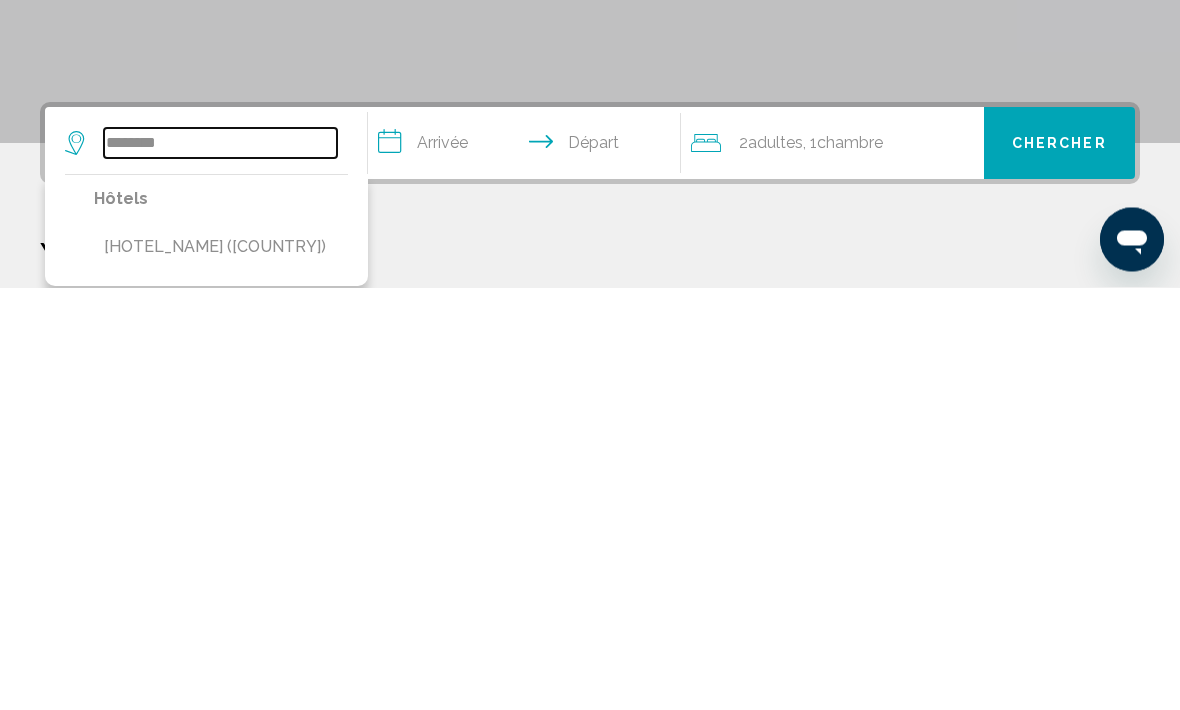 type on "********" 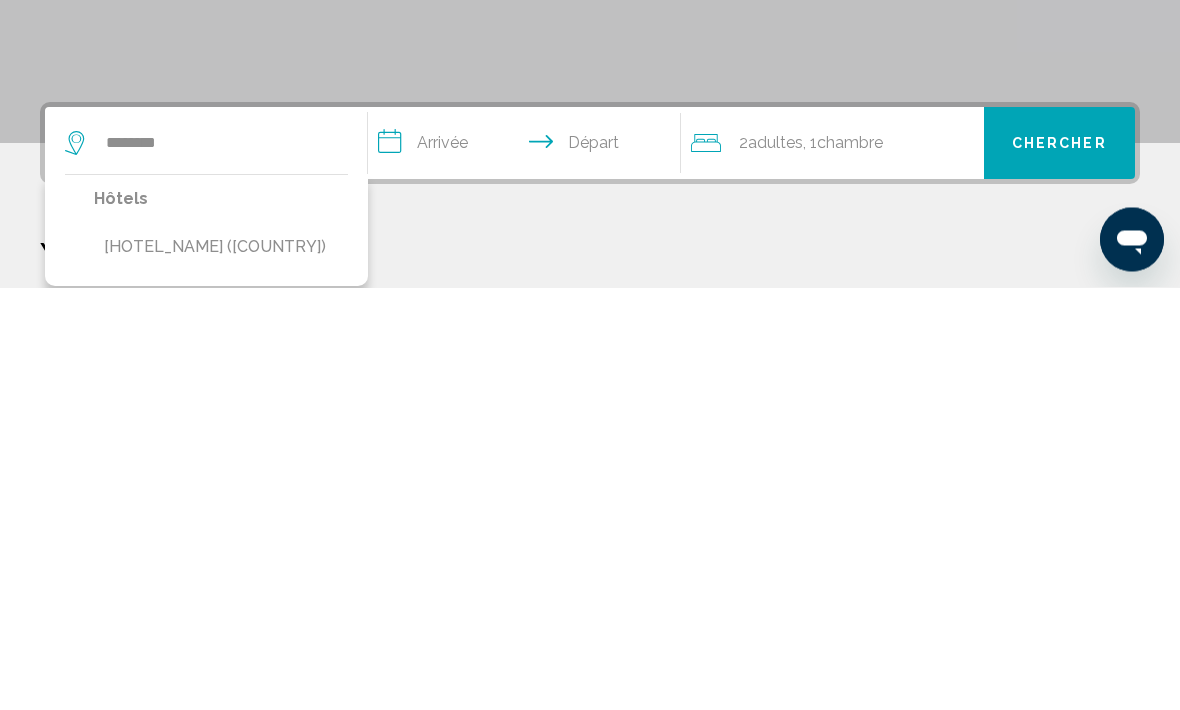 click on "[HOTEL_NAME] ([COUNTRY])" at bounding box center [215, 670] 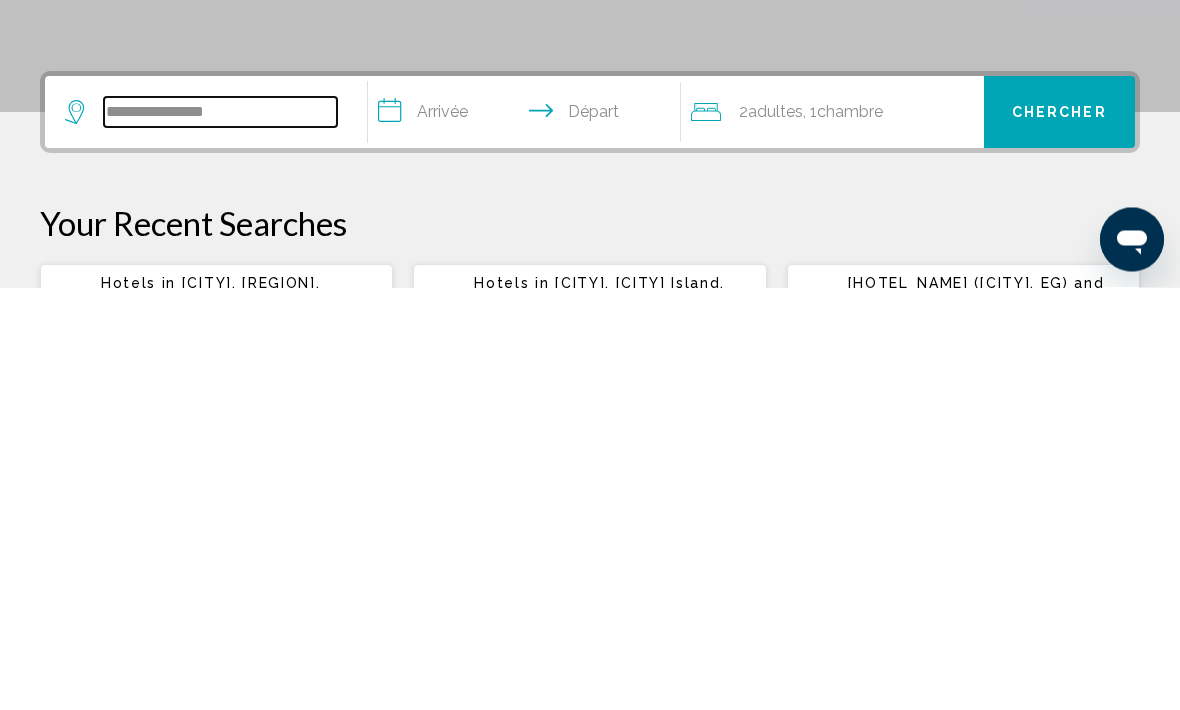 scroll, scrollTop: 71, scrollLeft: 0, axis: vertical 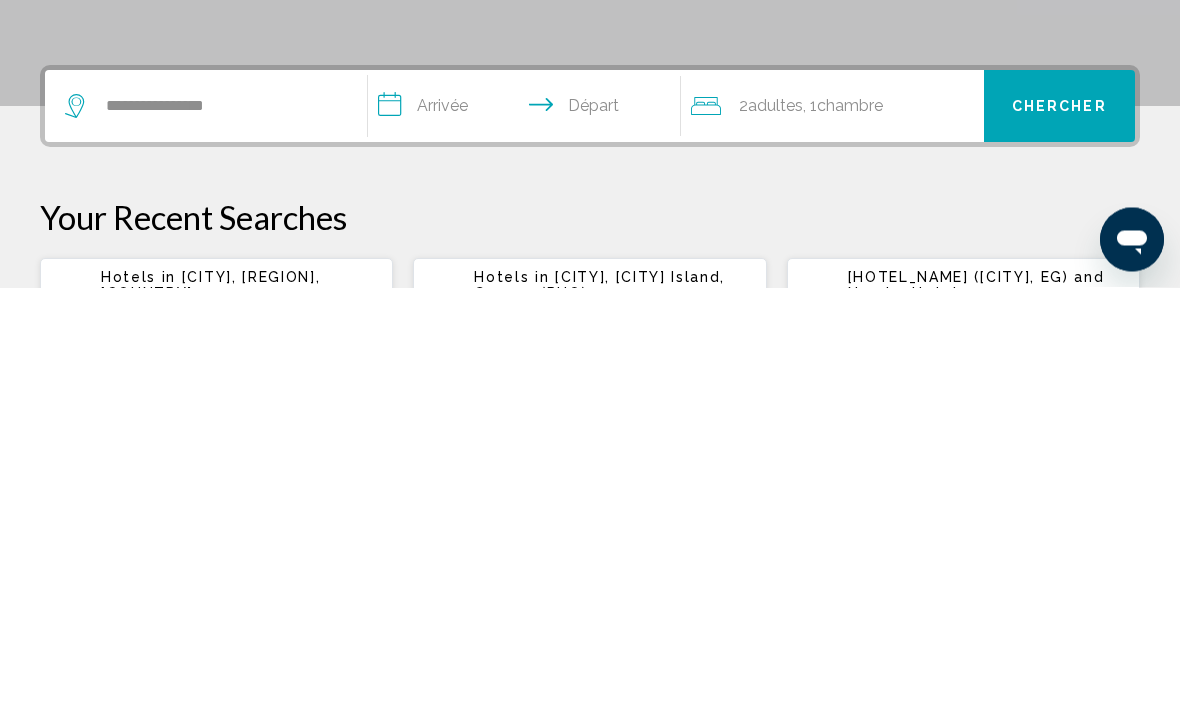 click on "**********" at bounding box center [528, 532] 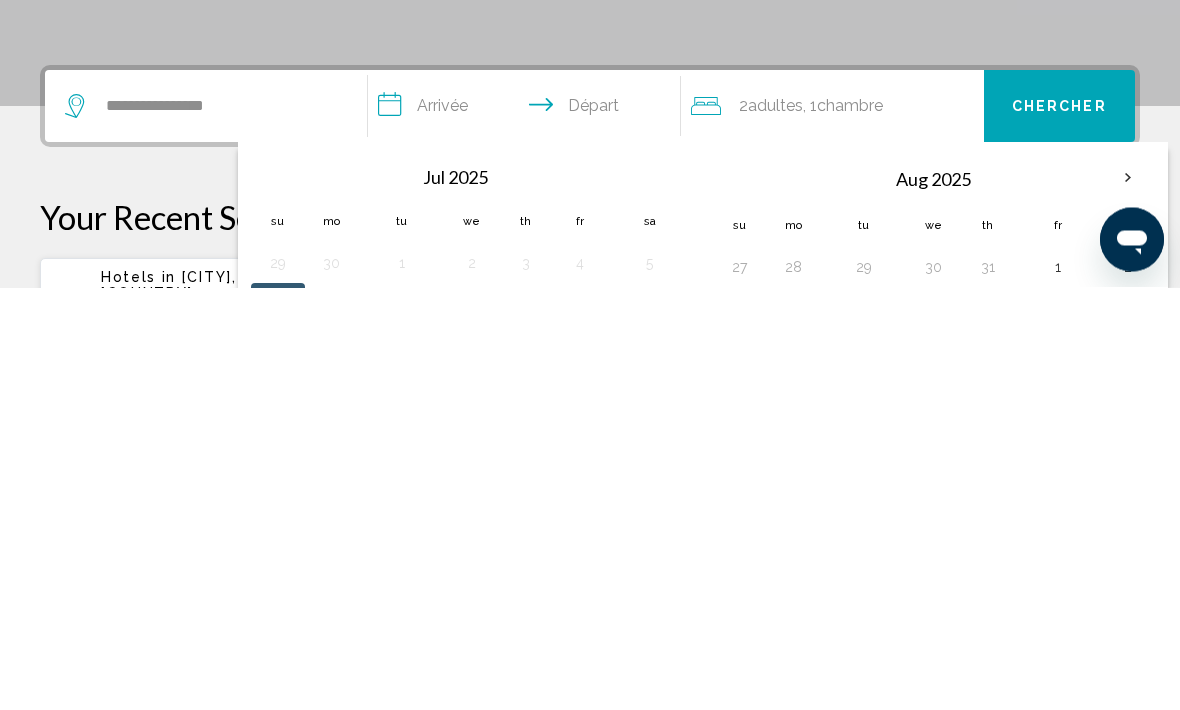 scroll, scrollTop: 494, scrollLeft: 0, axis: vertical 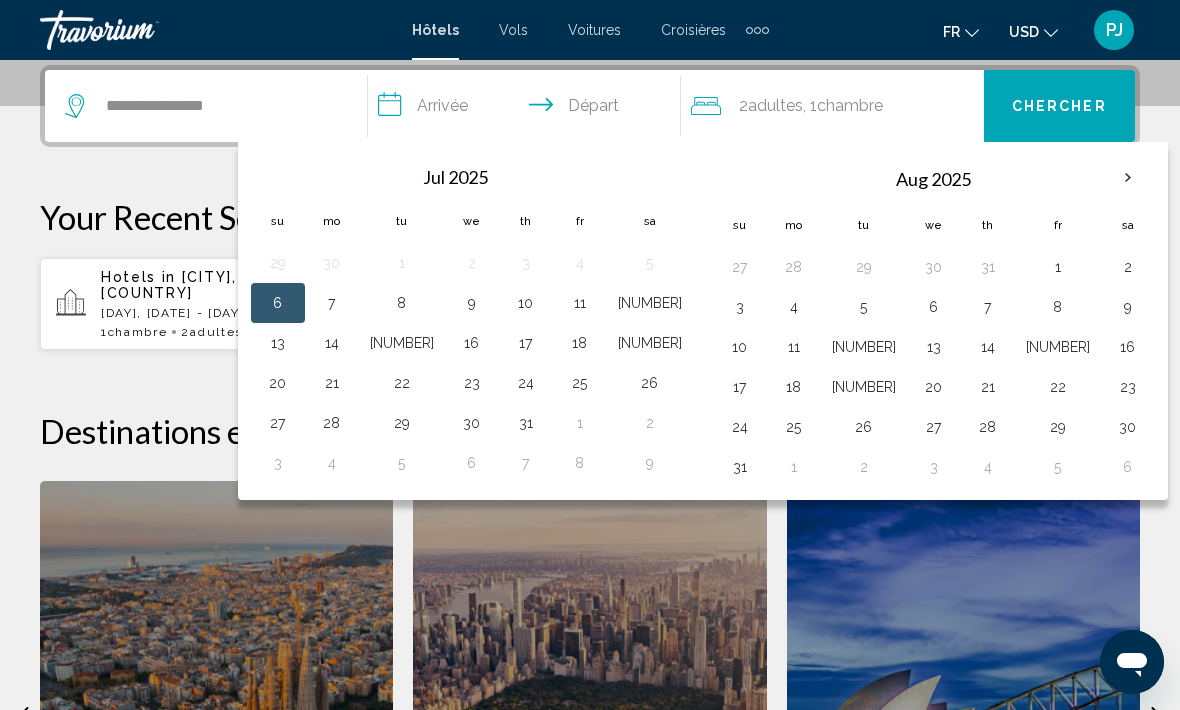 click at bounding box center (1128, 178) 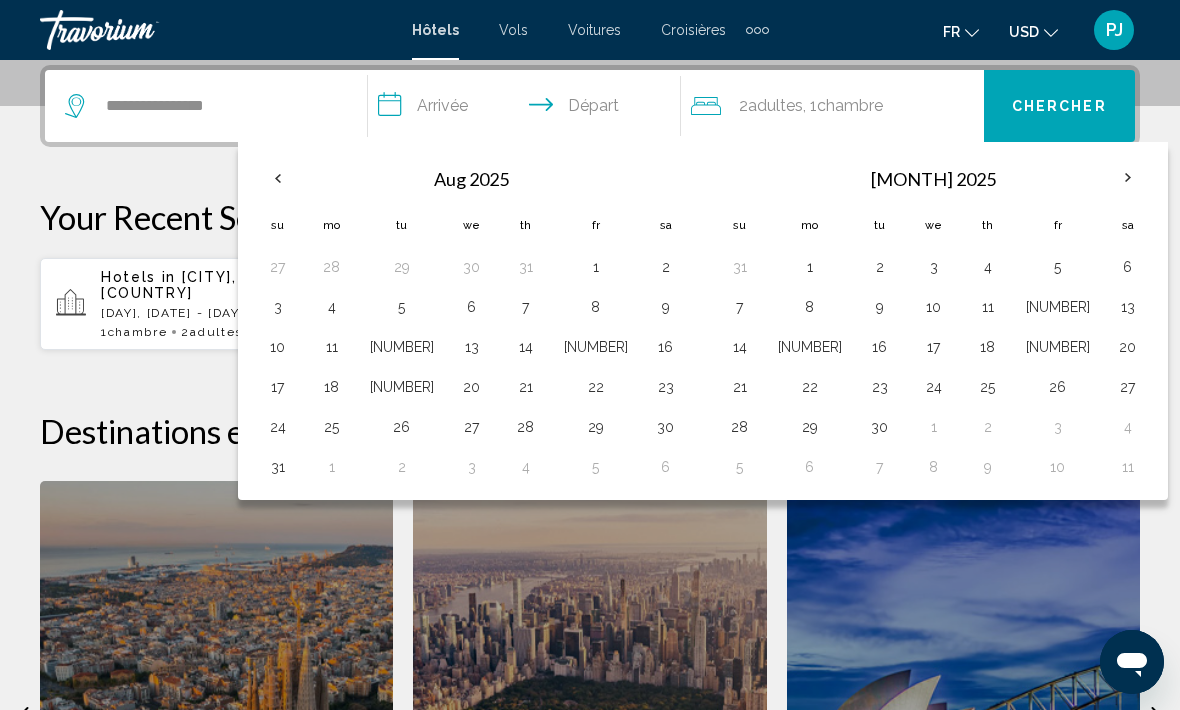 click on "4" at bounding box center (988, 267) 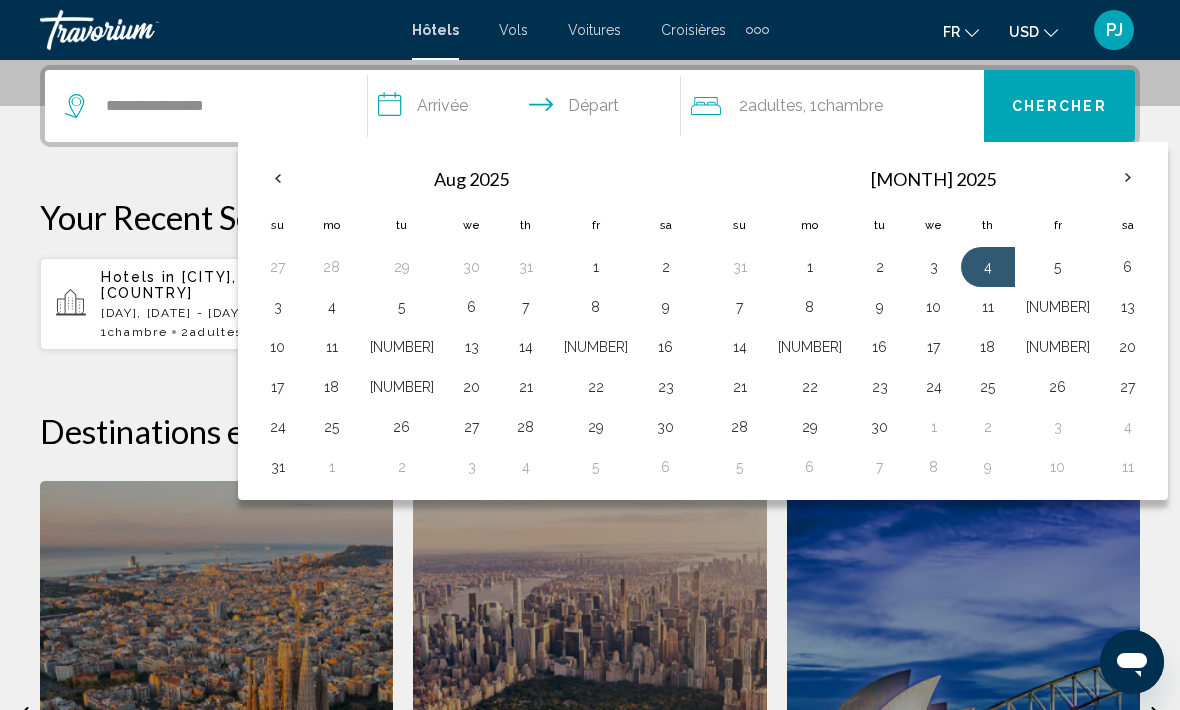 click on "13" at bounding box center (1128, 307) 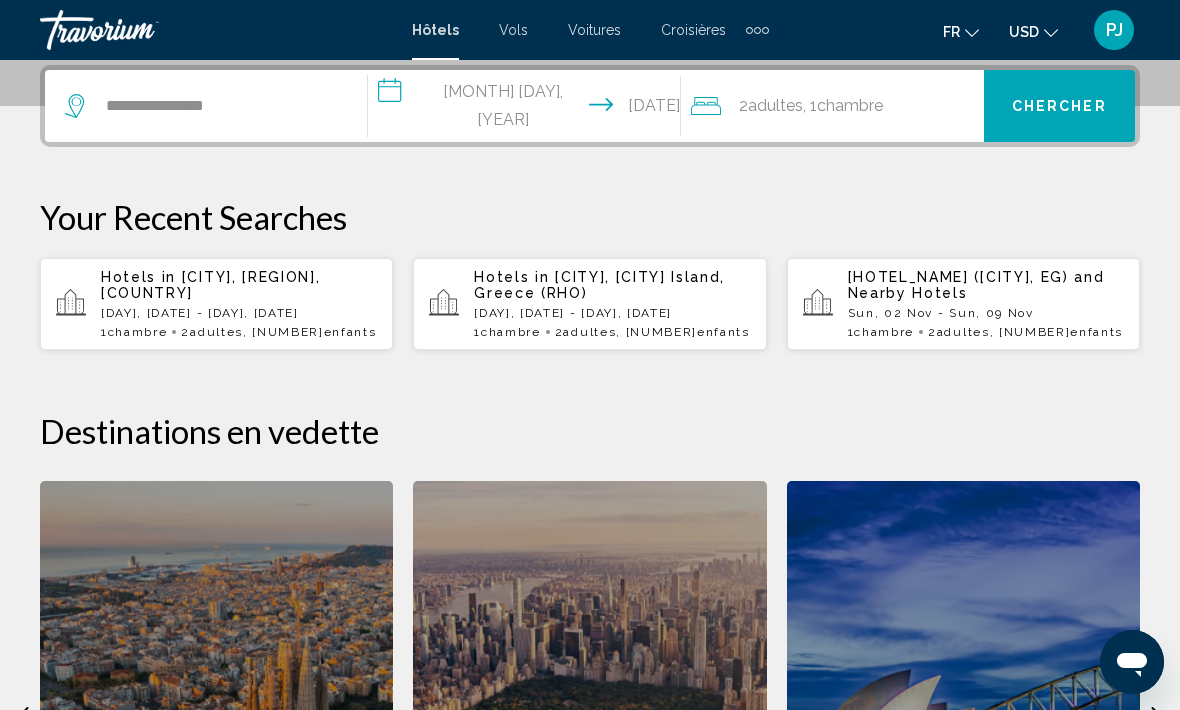 click on "Chercher" at bounding box center (1059, 107) 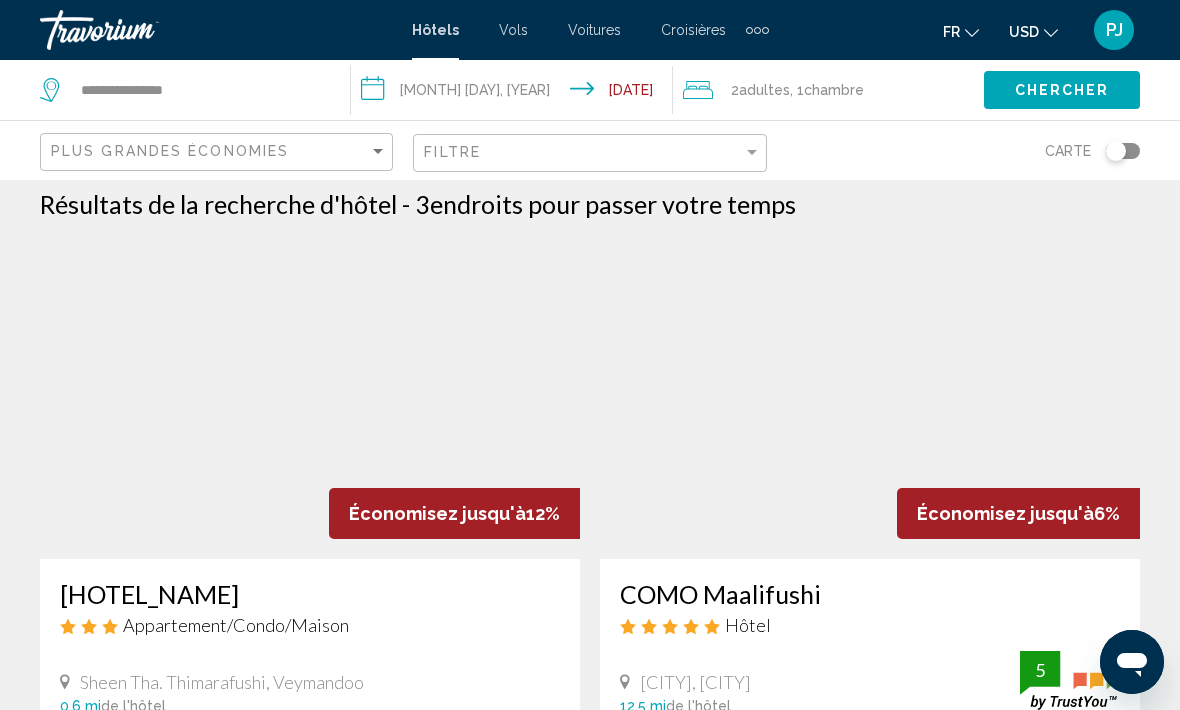 scroll, scrollTop: 0, scrollLeft: 0, axis: both 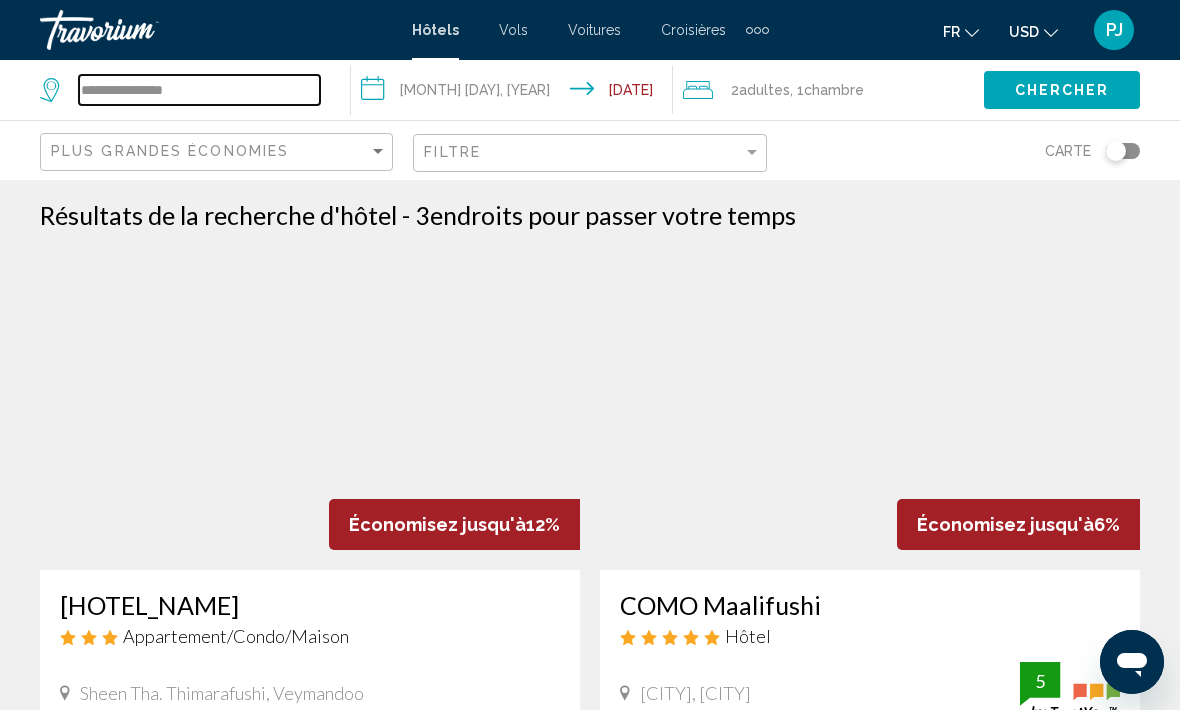 click on "**********" at bounding box center (199, 90) 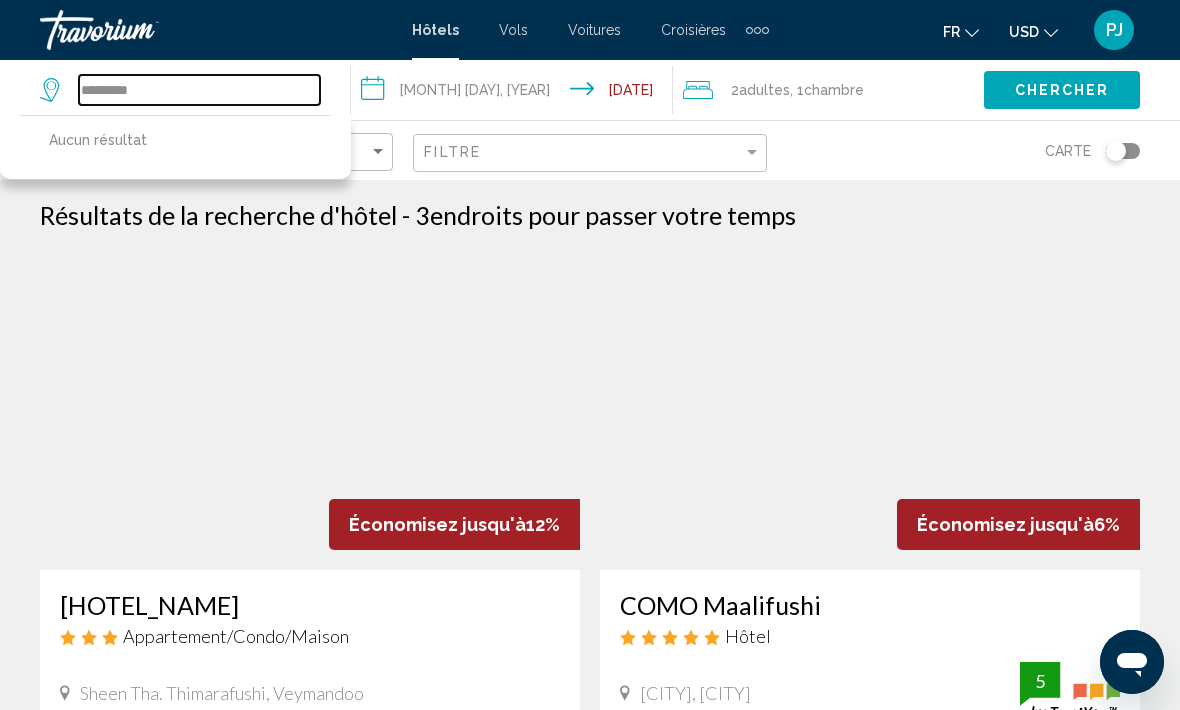 type on "*******" 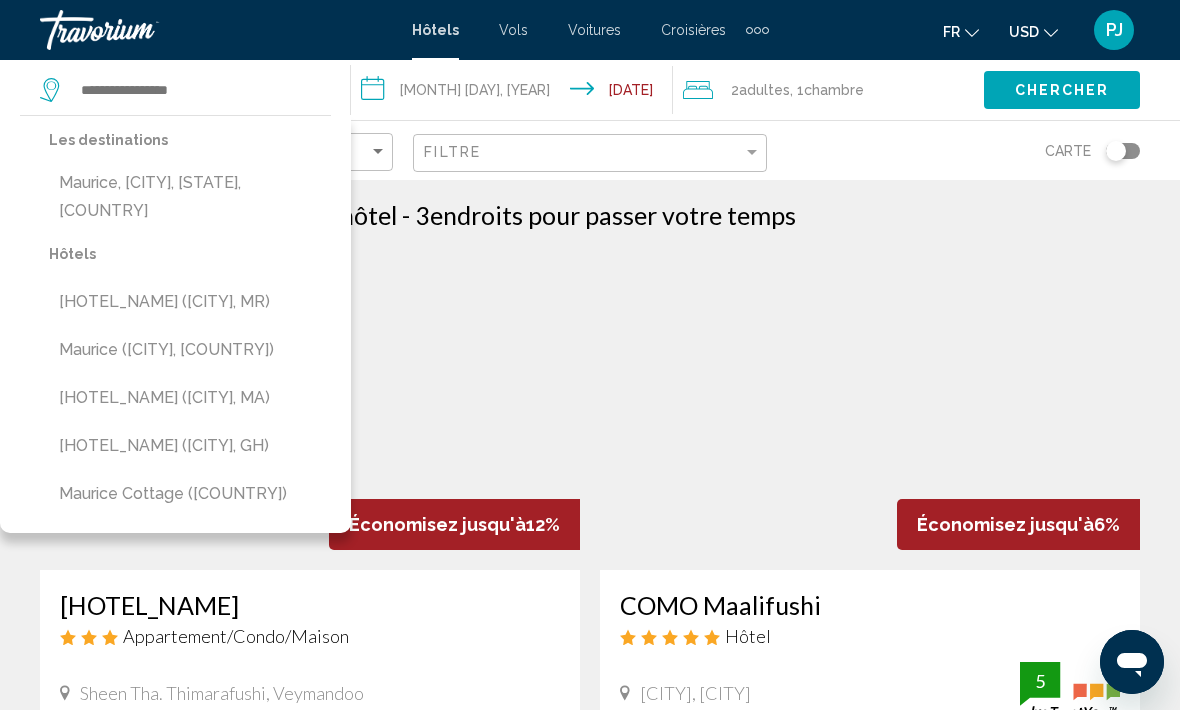 click on "Résultats de la recherche d'hôtel  -   3  endroits pour passer votre temps" at bounding box center (590, 215) 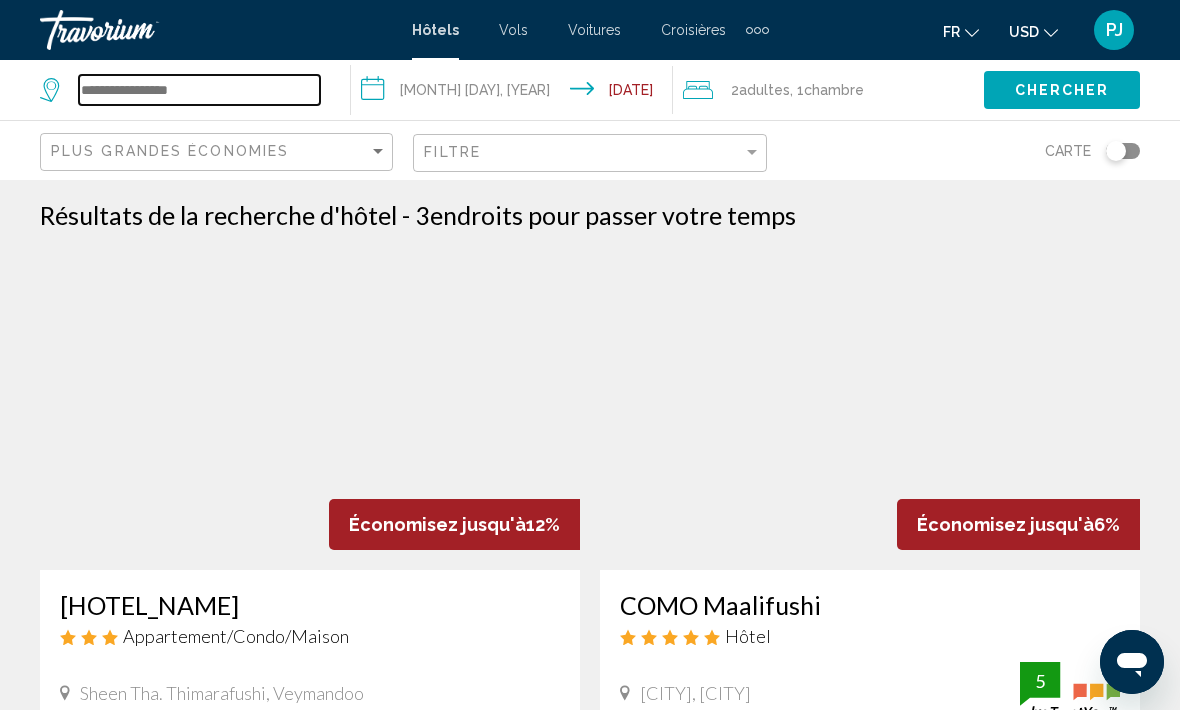 click at bounding box center (199, 90) 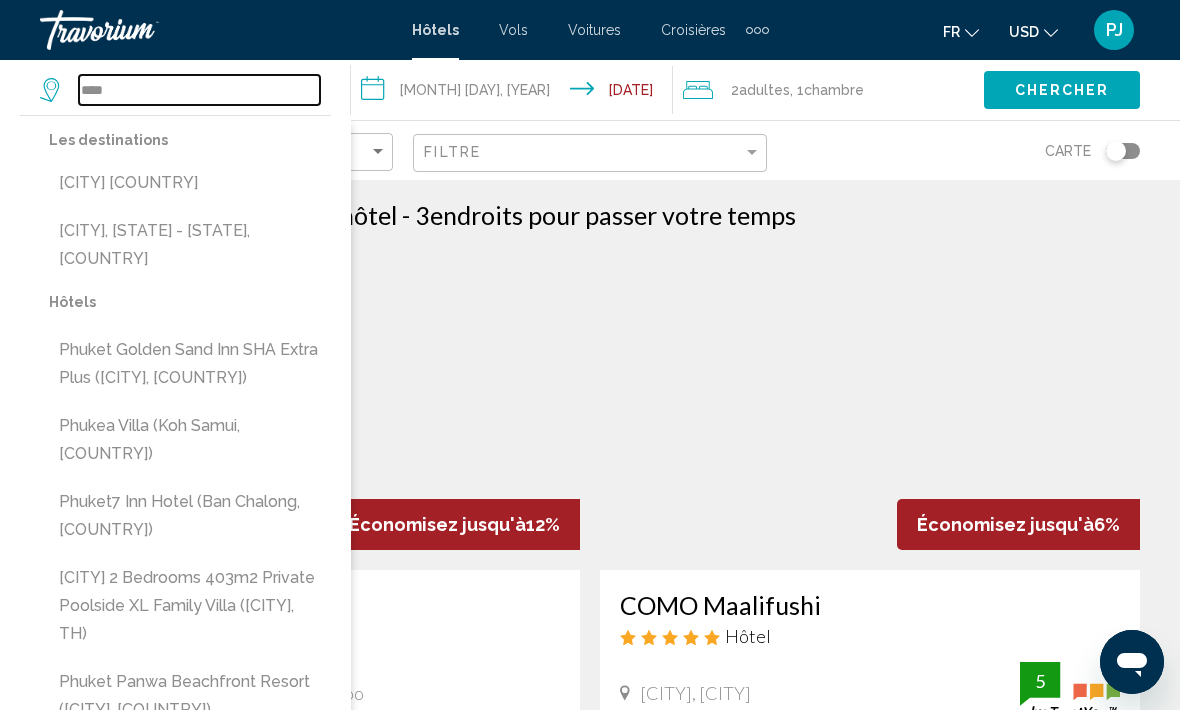 type on "****" 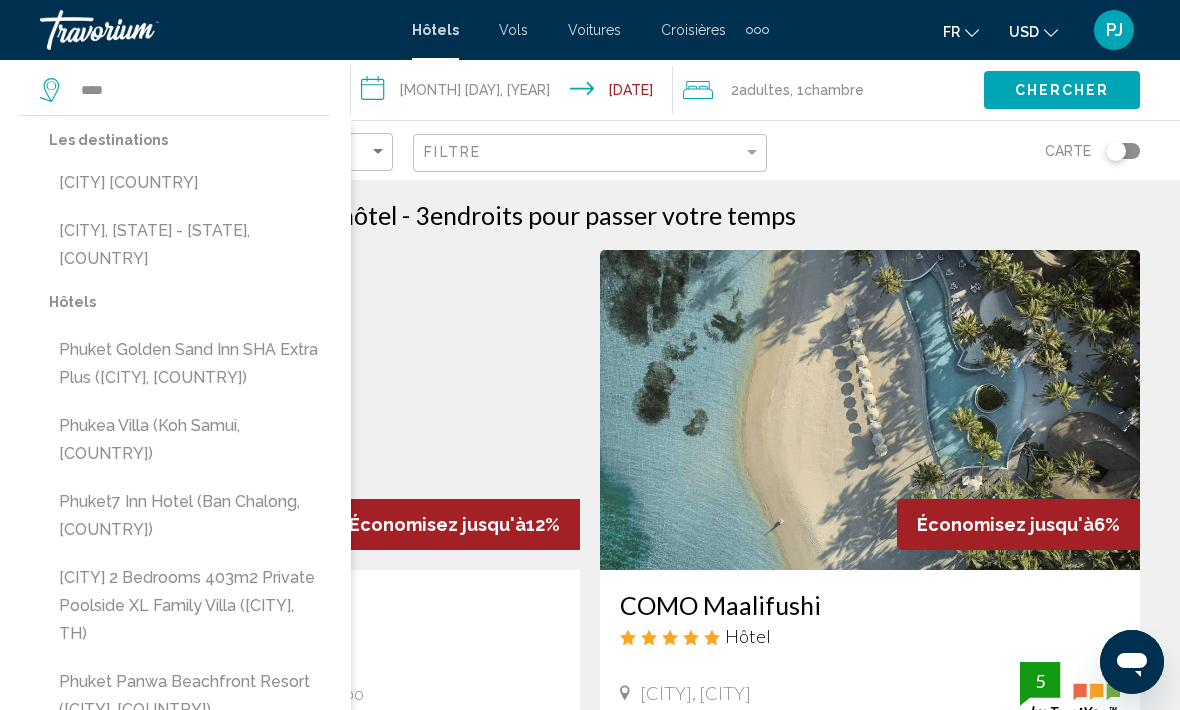 click on "[CITY] [COUNTRY]" at bounding box center [190, 183] 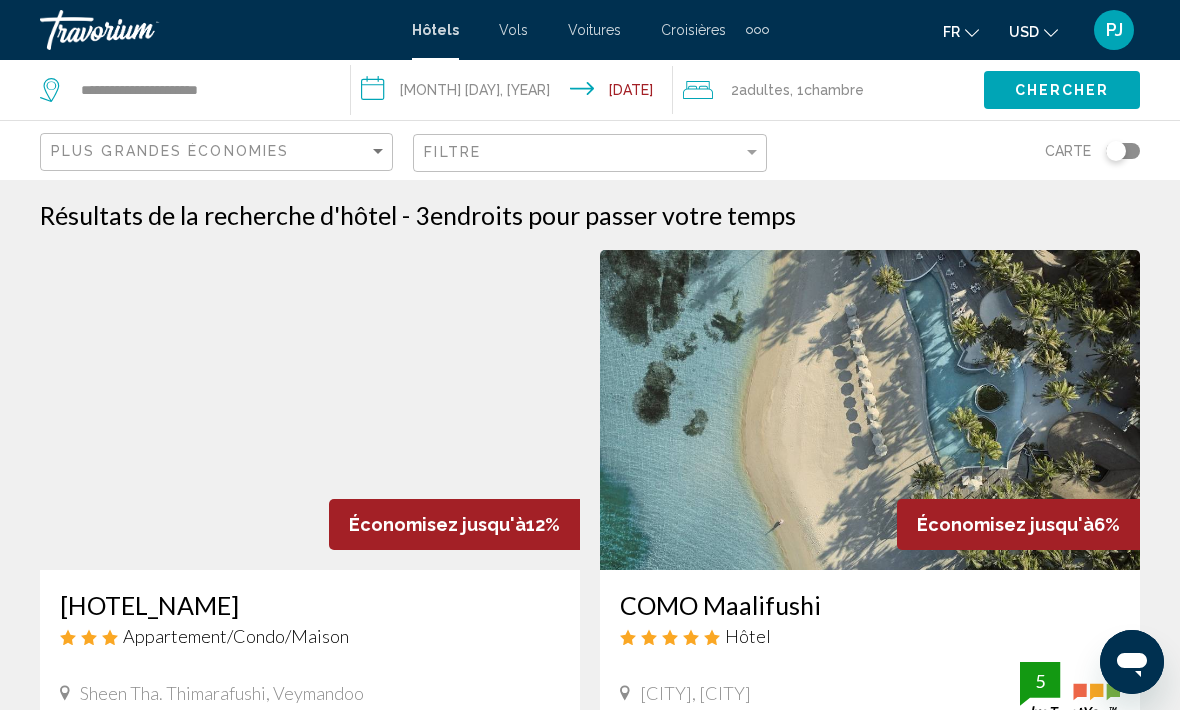 click on "**********" at bounding box center [515, 93] 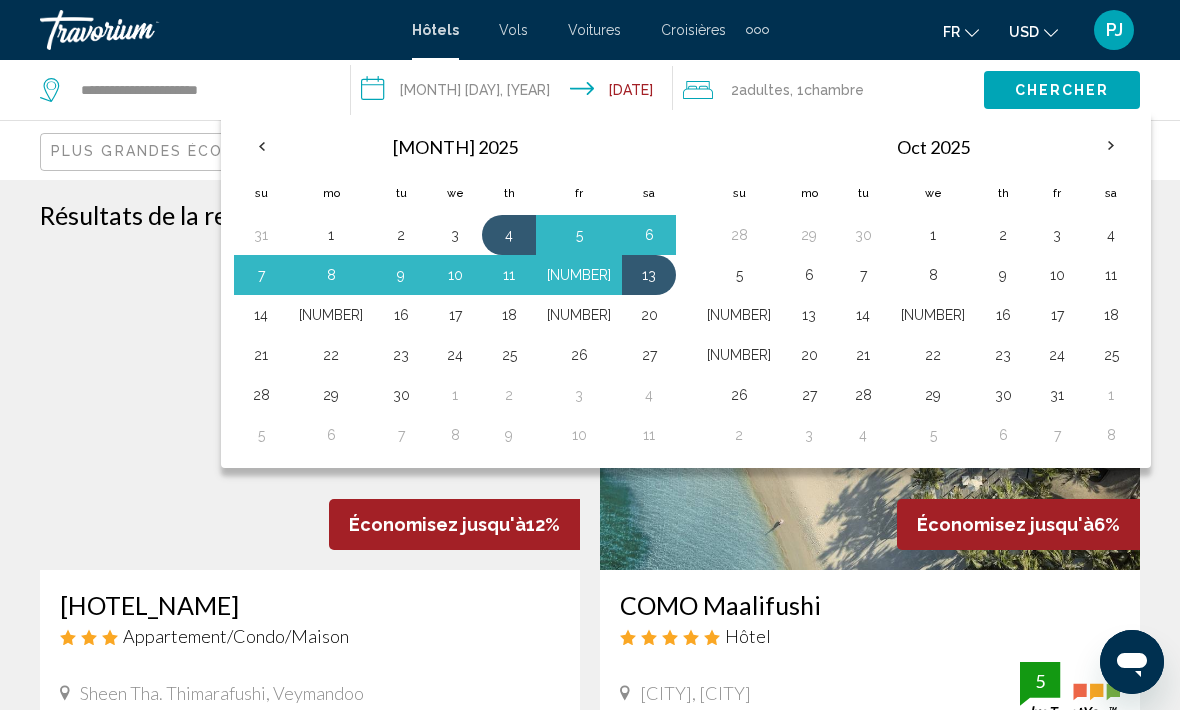 click on "Chercher" at bounding box center [1062, 89] 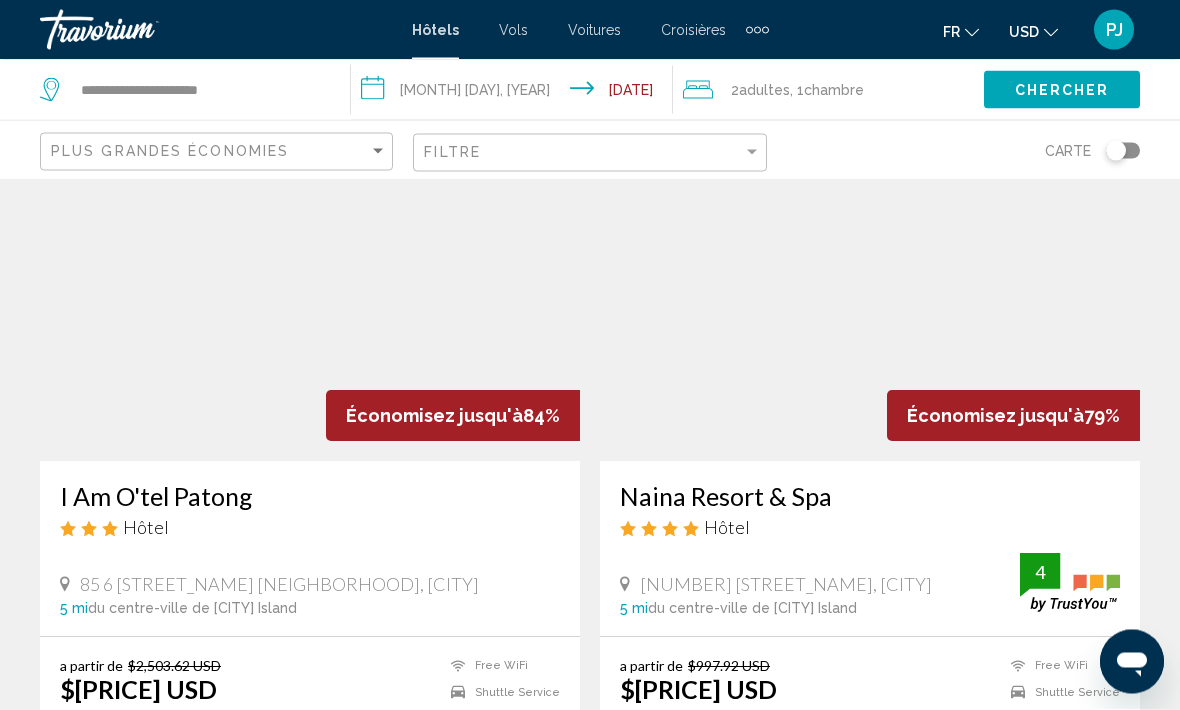 scroll, scrollTop: 109, scrollLeft: 0, axis: vertical 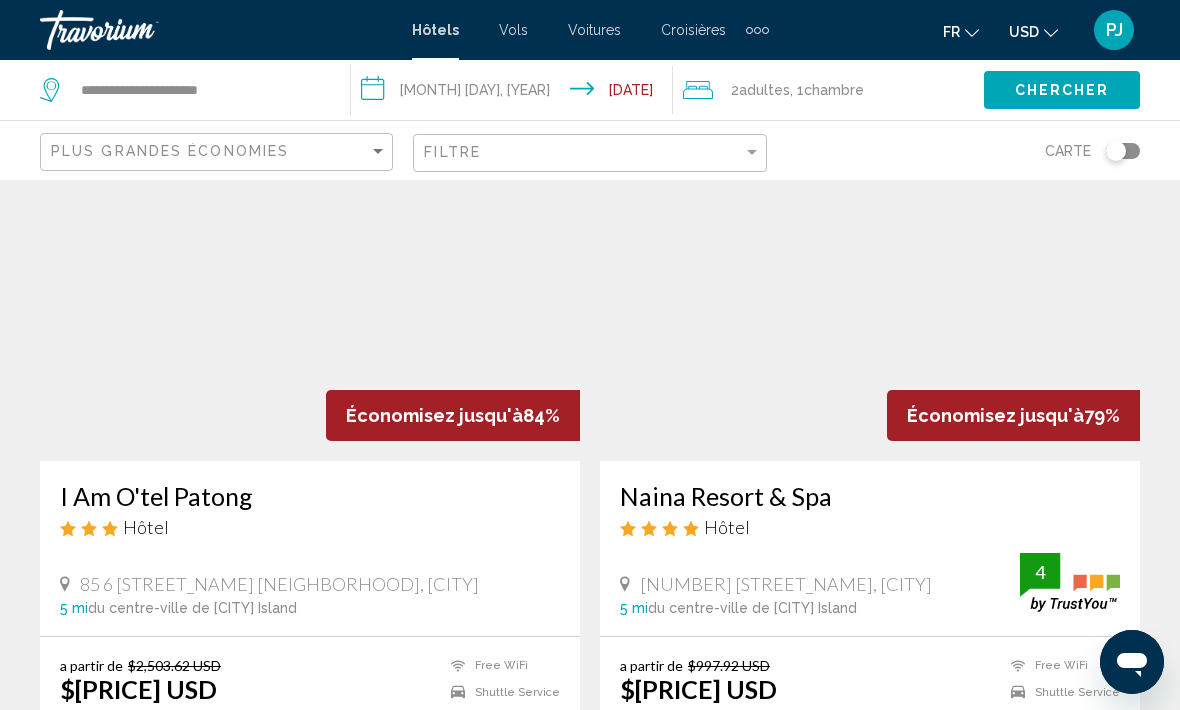 click on "USD" at bounding box center [1024, 32] 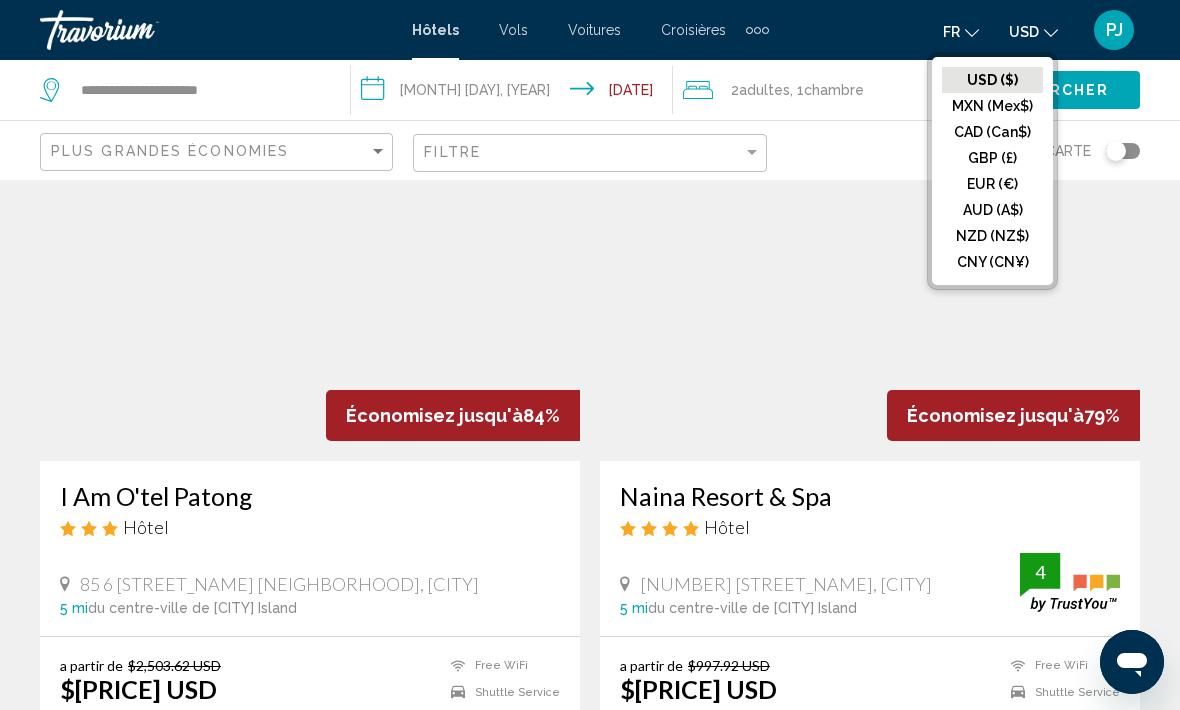 click on "EUR (€)" at bounding box center [992, 80] 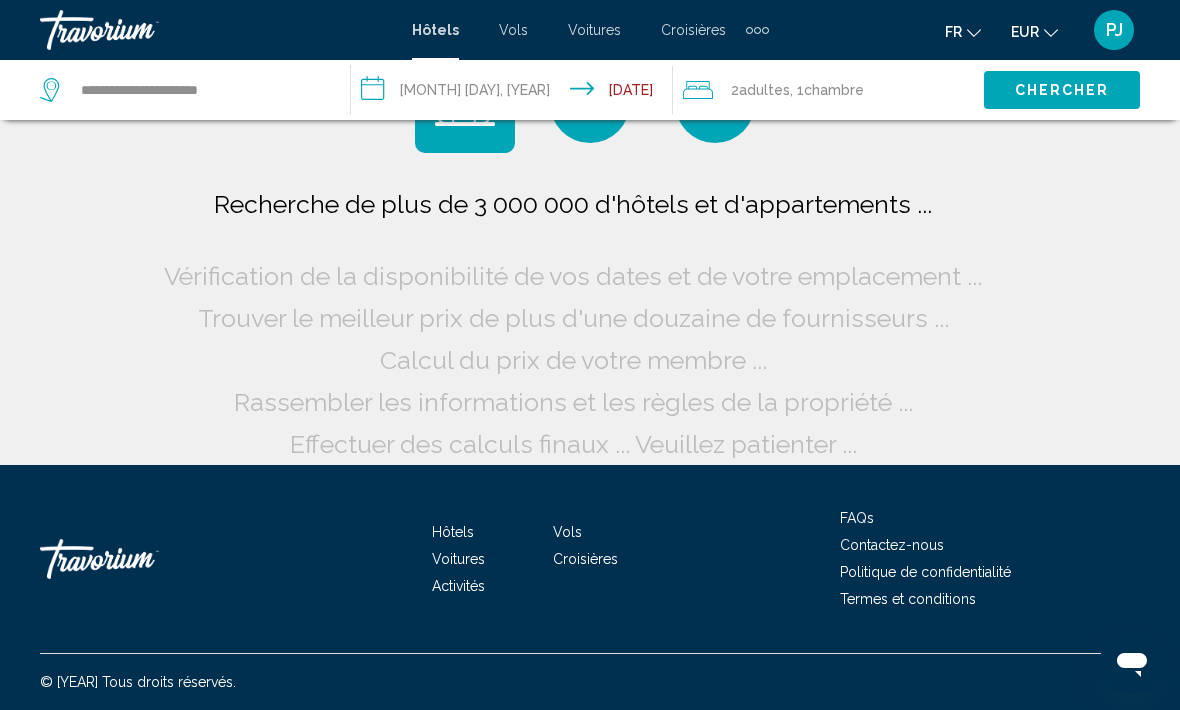 scroll, scrollTop: 31, scrollLeft: 0, axis: vertical 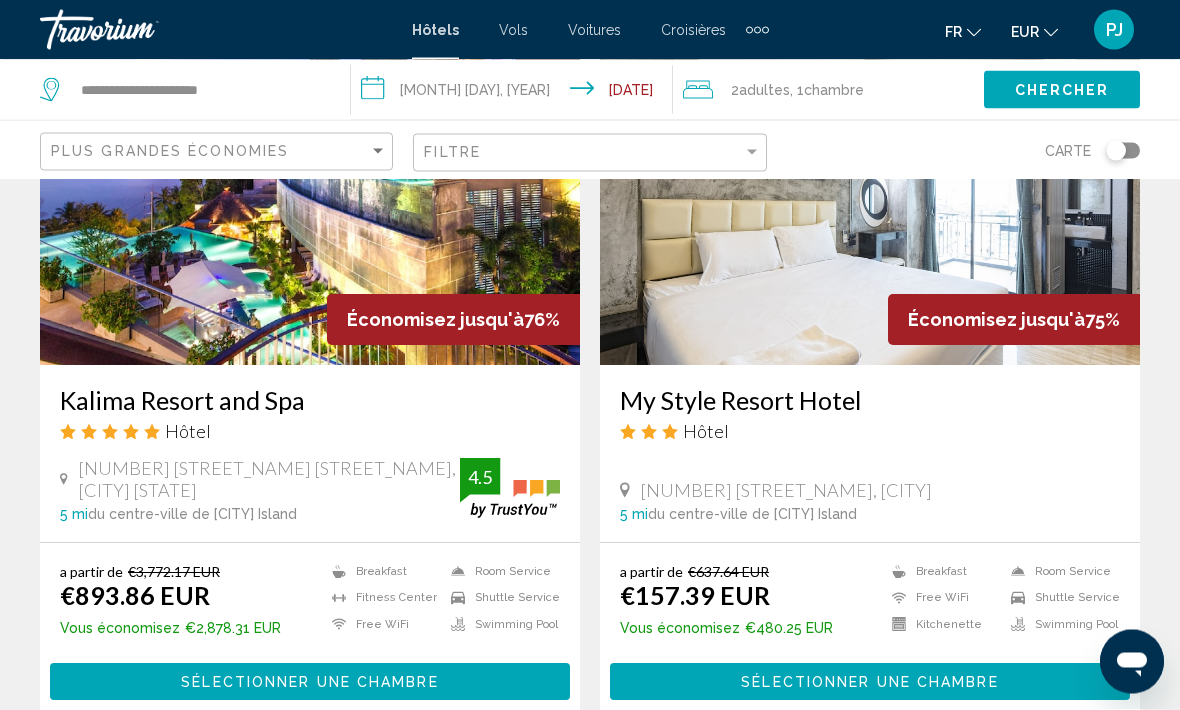 click on "Sélectionner une chambre" at bounding box center [310, 682] 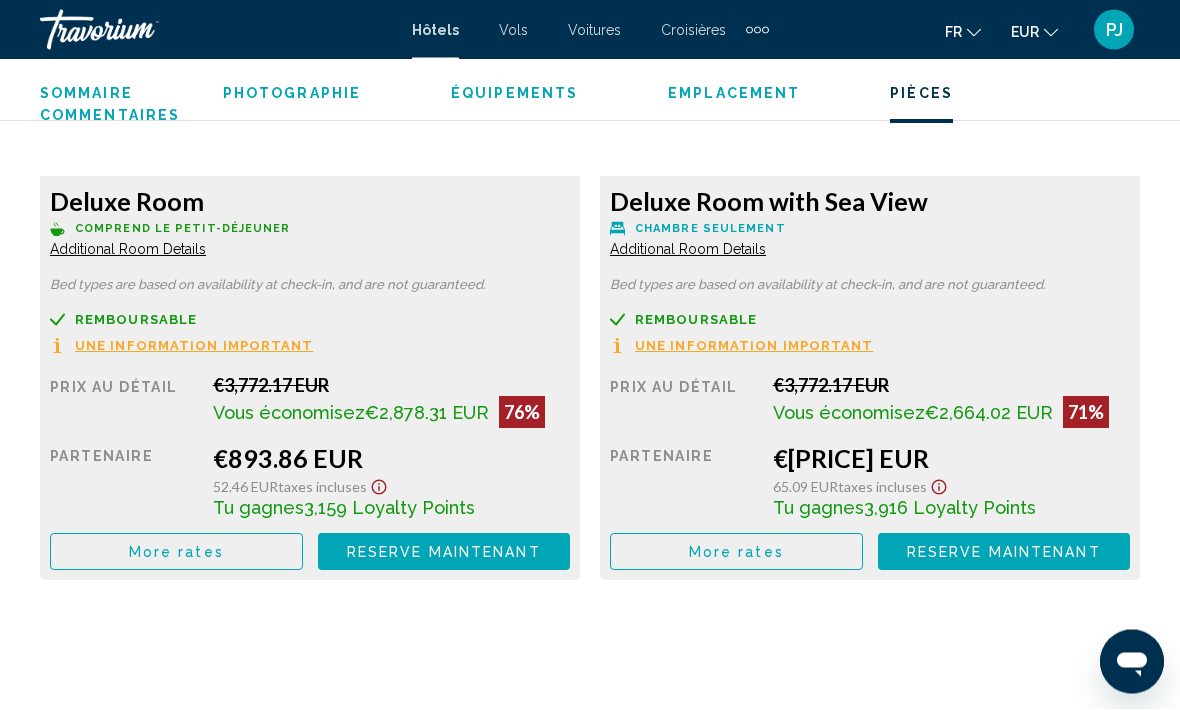 scroll, scrollTop: 3256, scrollLeft: 0, axis: vertical 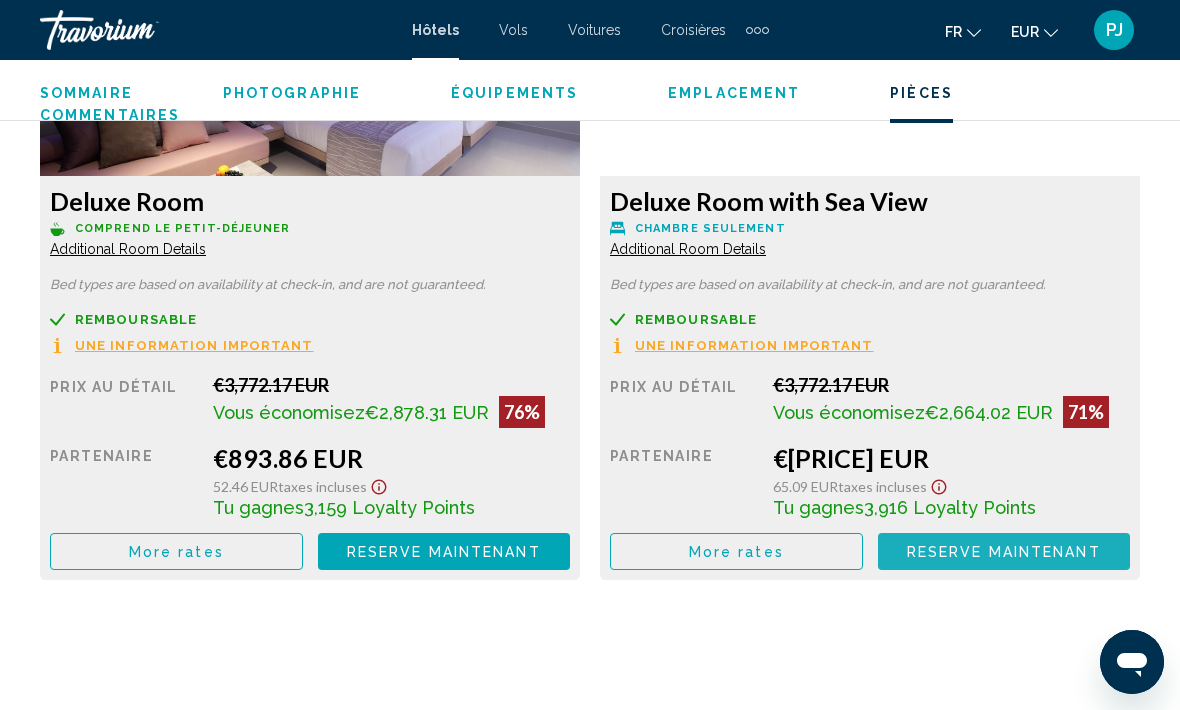 click on "Reserve maintenant" at bounding box center [444, 552] 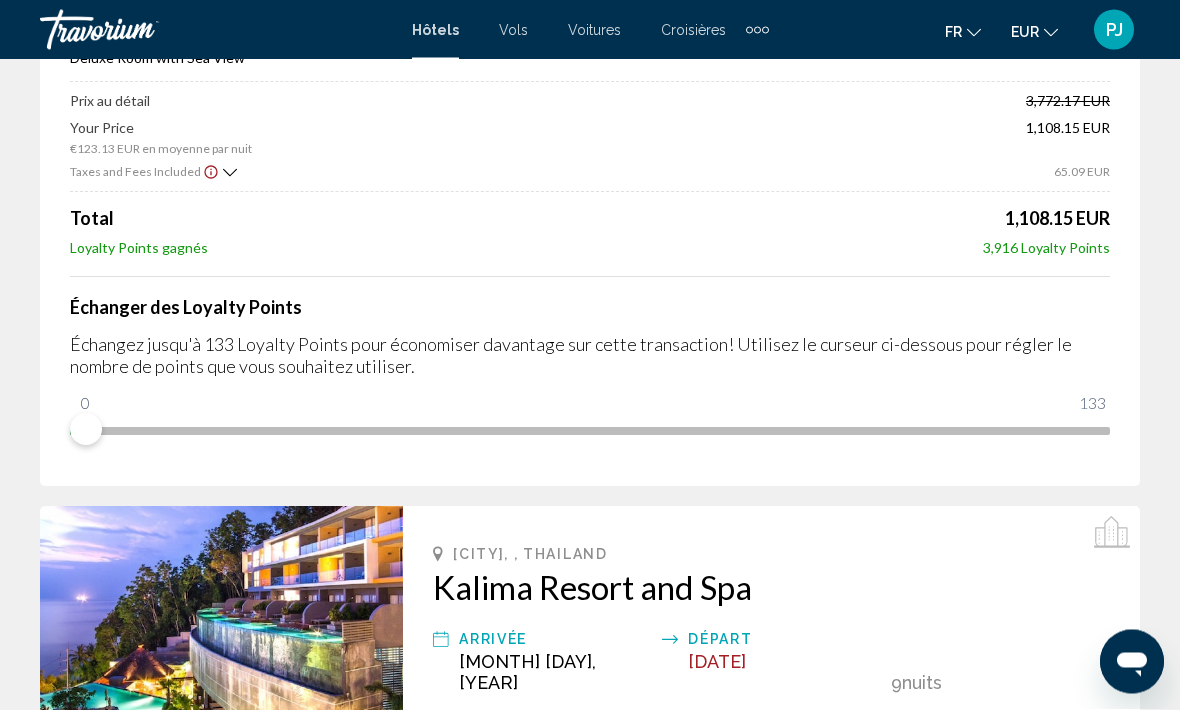 scroll, scrollTop: 273, scrollLeft: 0, axis: vertical 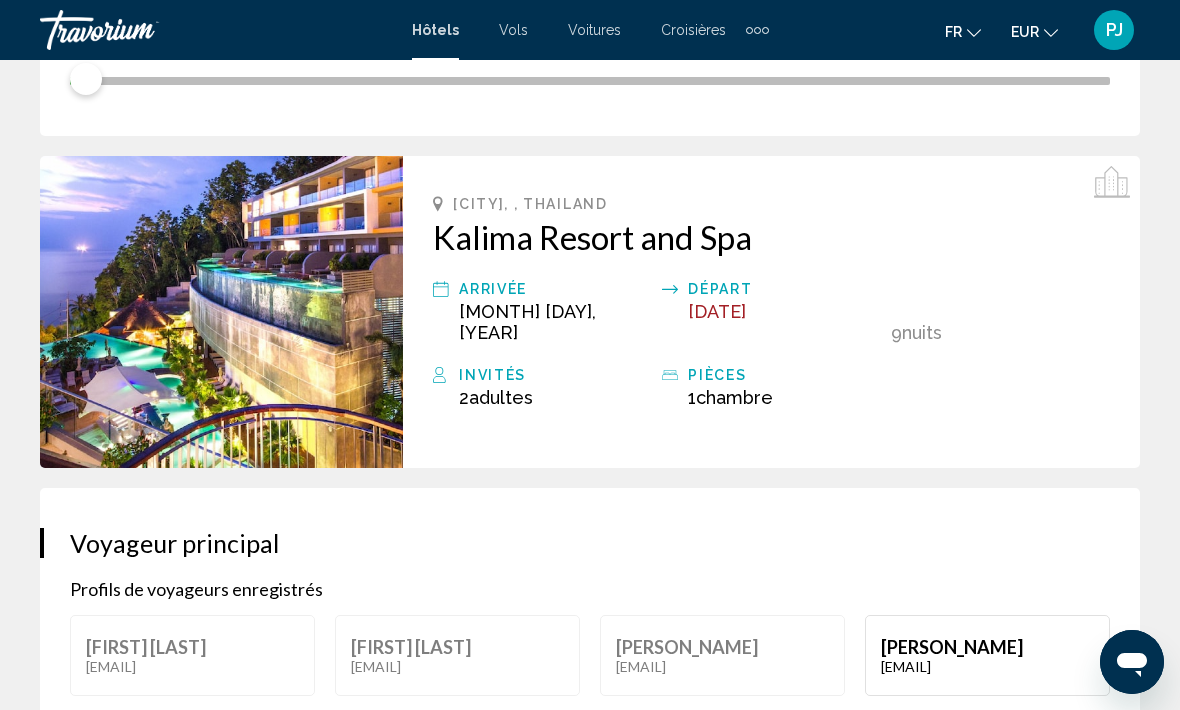 click at bounding box center (221, 312) 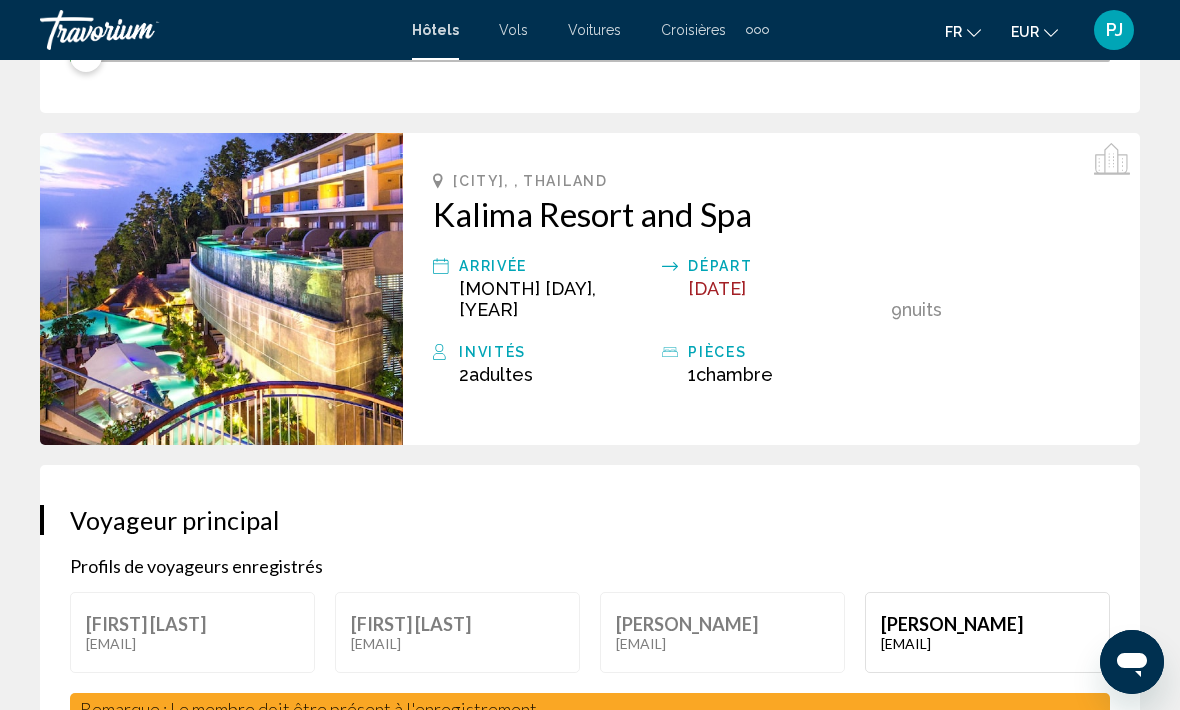 scroll, scrollTop: 632, scrollLeft: 0, axis: vertical 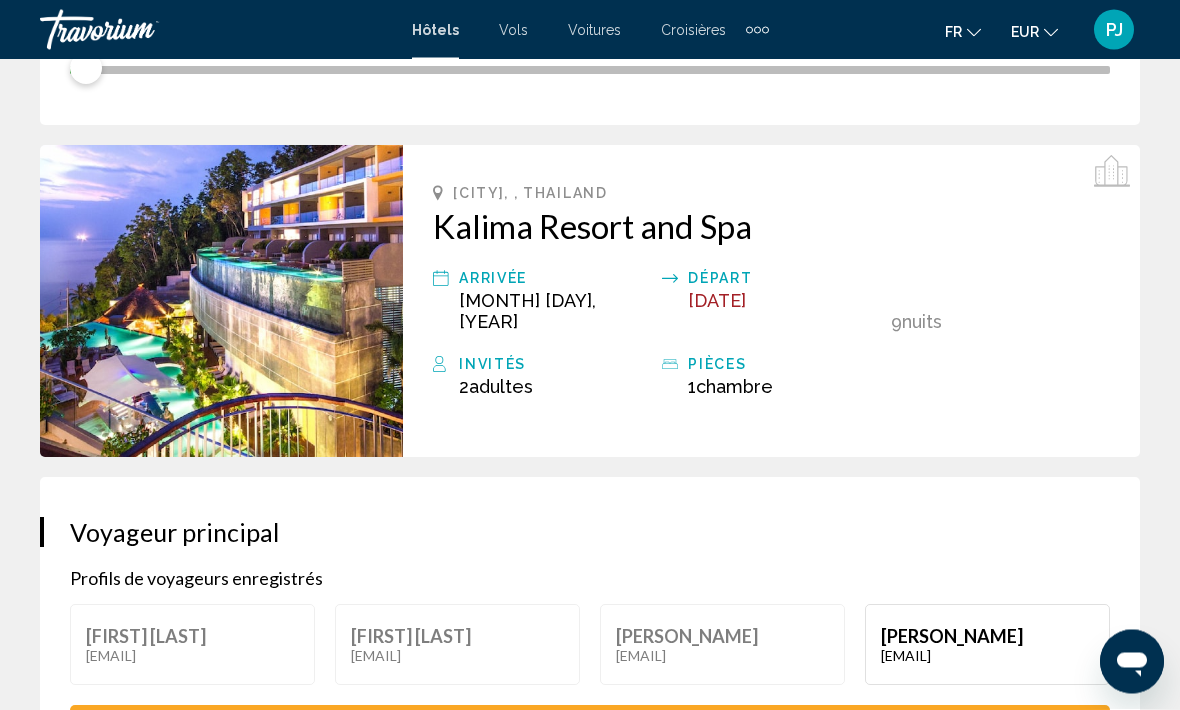 click at bounding box center [221, 302] 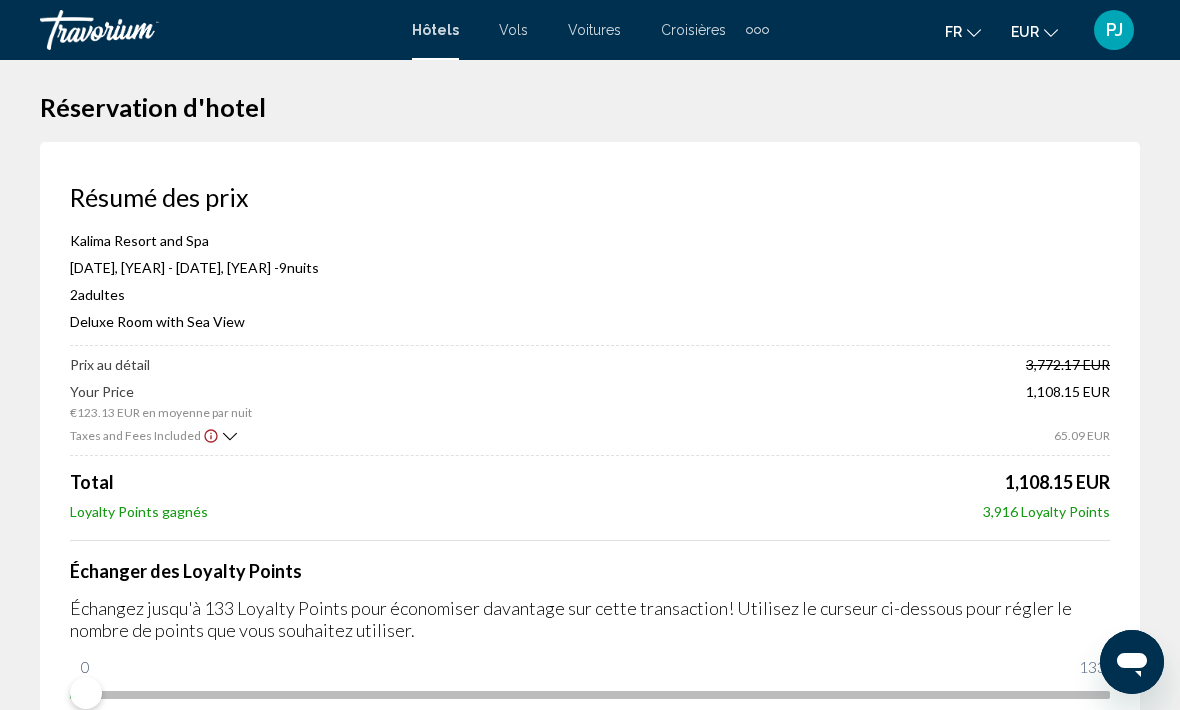 scroll, scrollTop: 0, scrollLeft: 0, axis: both 